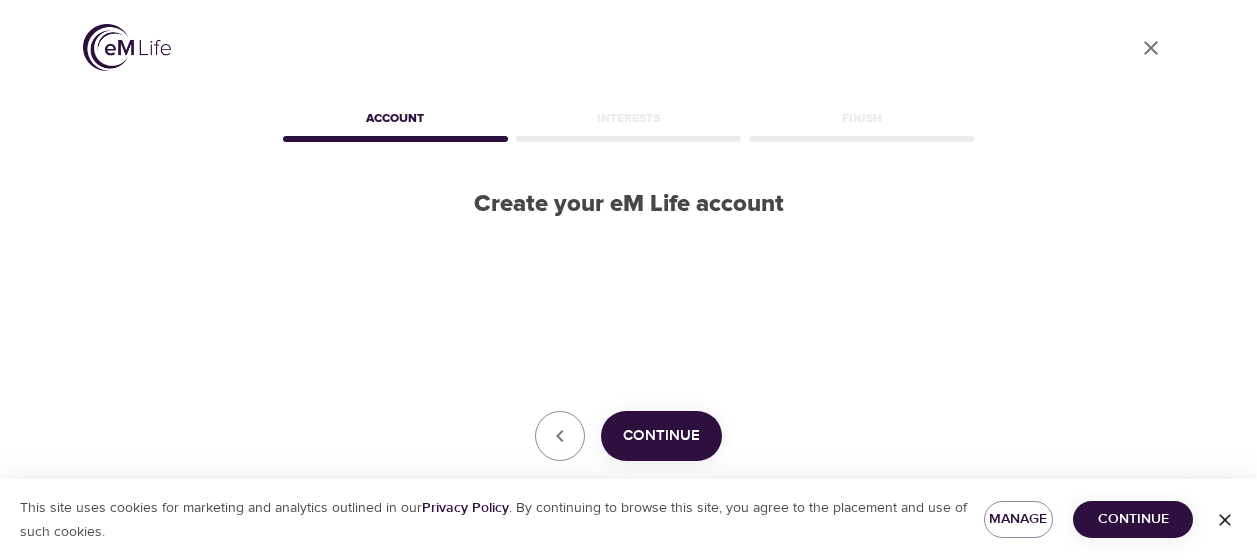scroll, scrollTop: 0, scrollLeft: 0, axis: both 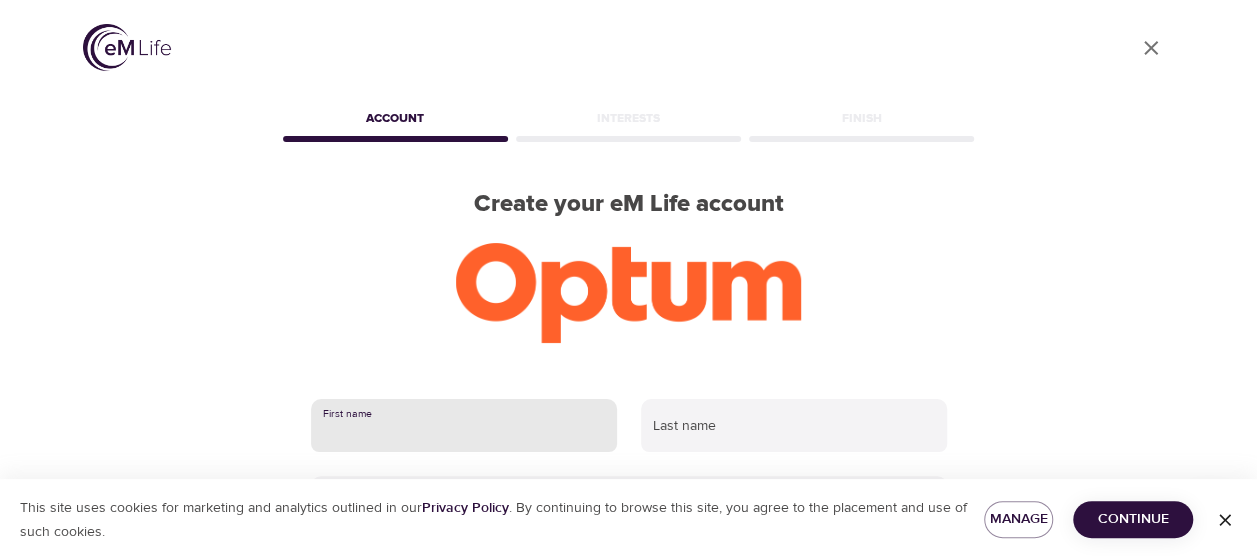 click at bounding box center (464, 426) 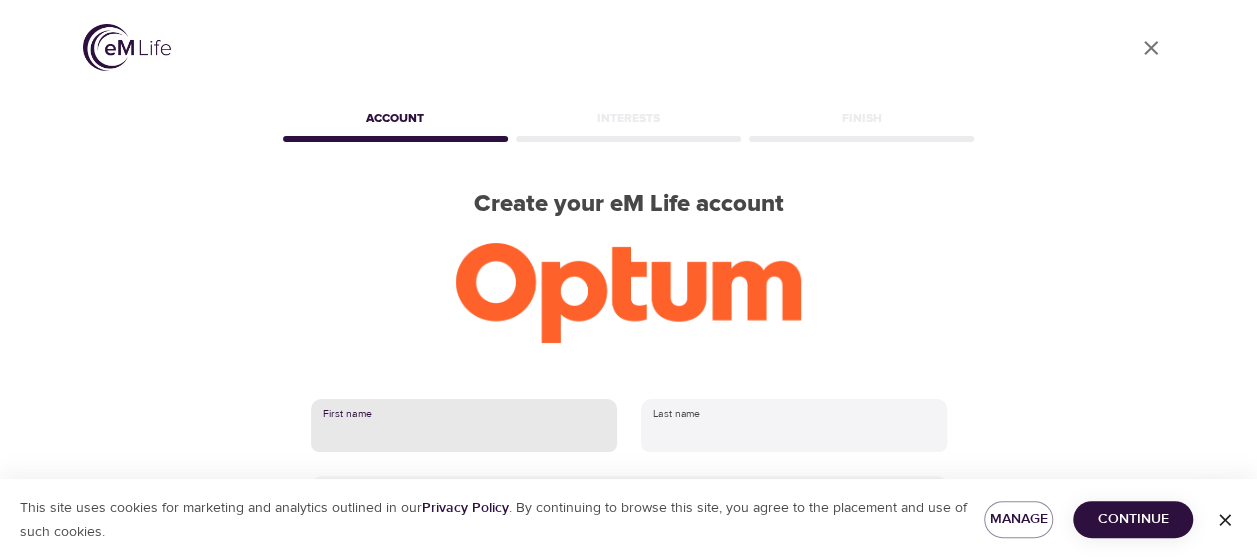 type on "Satish" 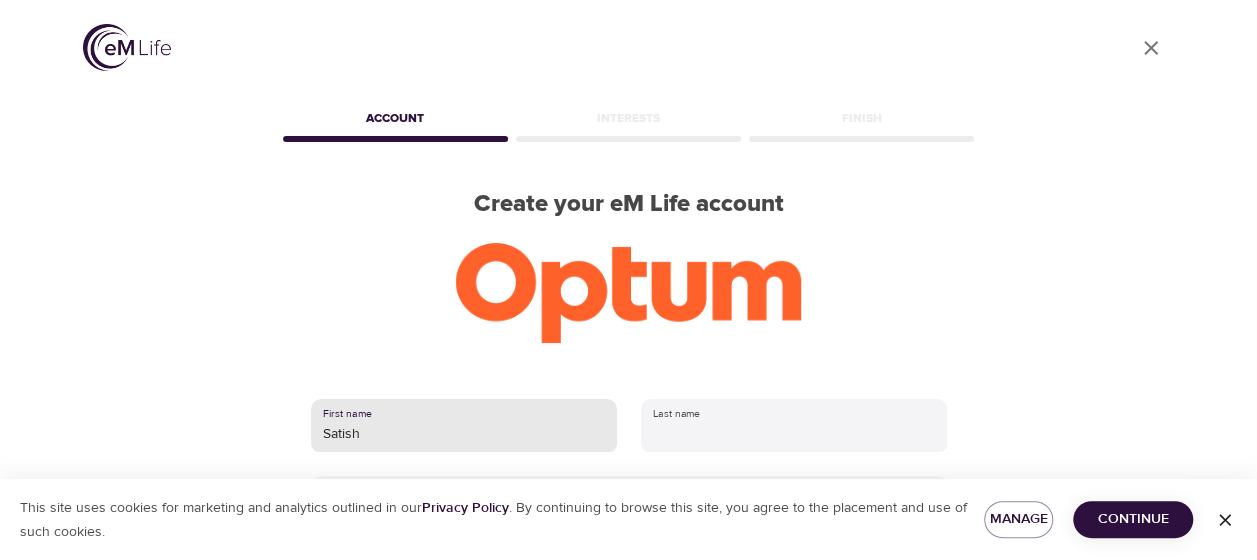 type on "Solanki" 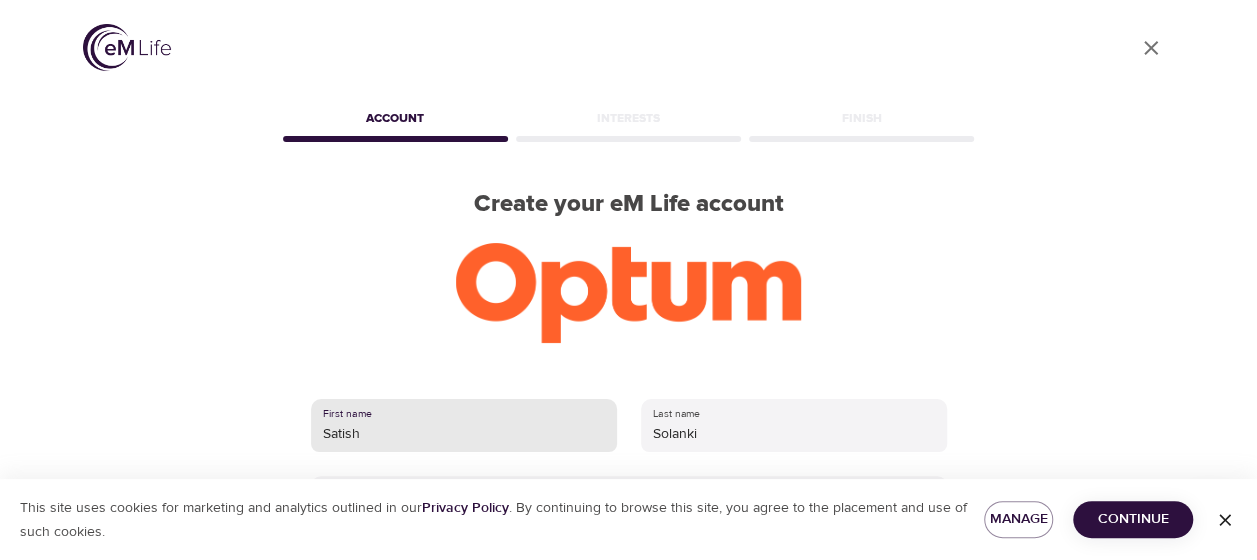 type on "[EMAIL_ADDRESS][DOMAIN_NAME]" 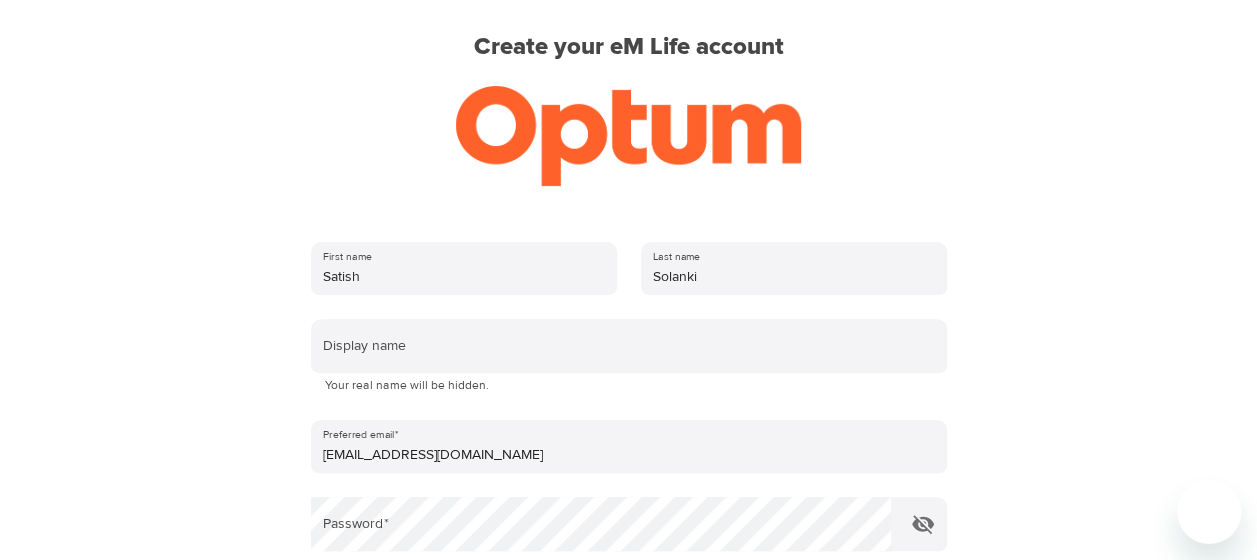 scroll, scrollTop: 166, scrollLeft: 0, axis: vertical 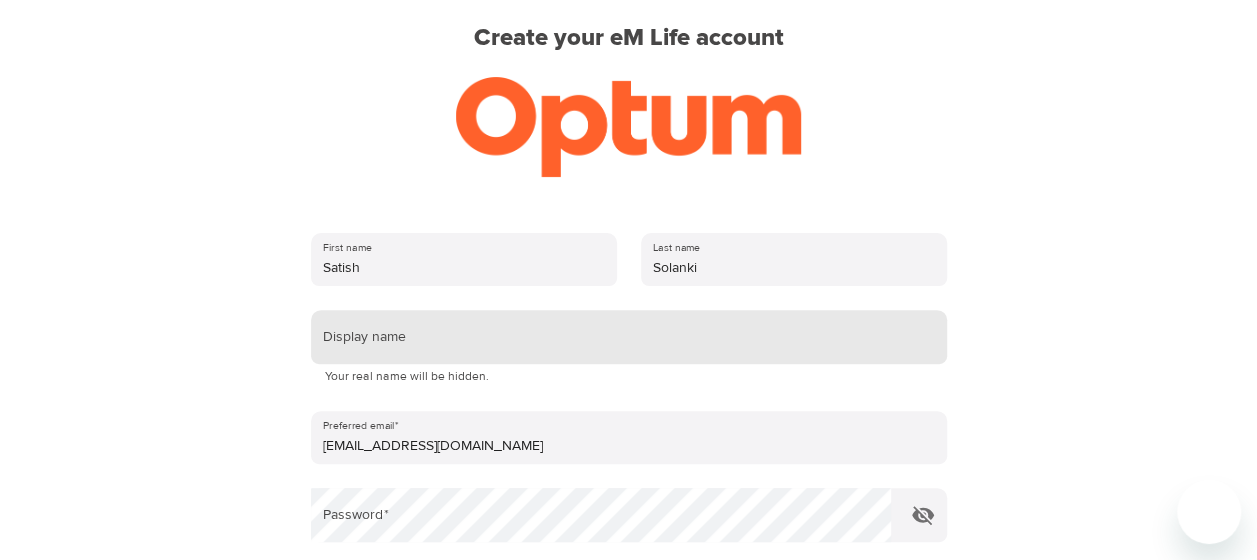 click at bounding box center (629, 337) 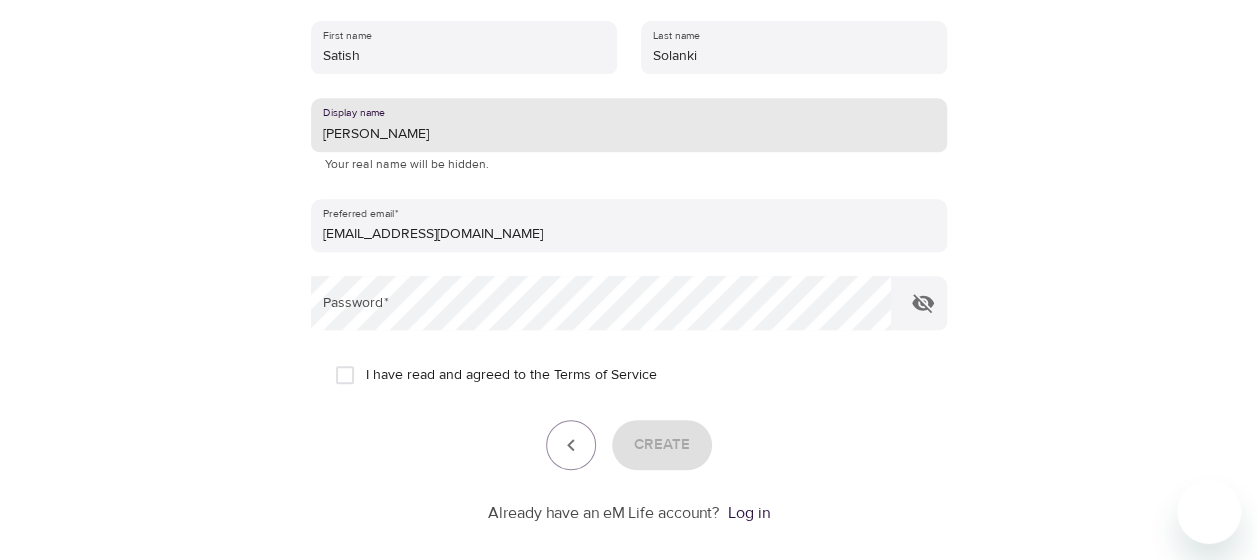scroll, scrollTop: 420, scrollLeft: 0, axis: vertical 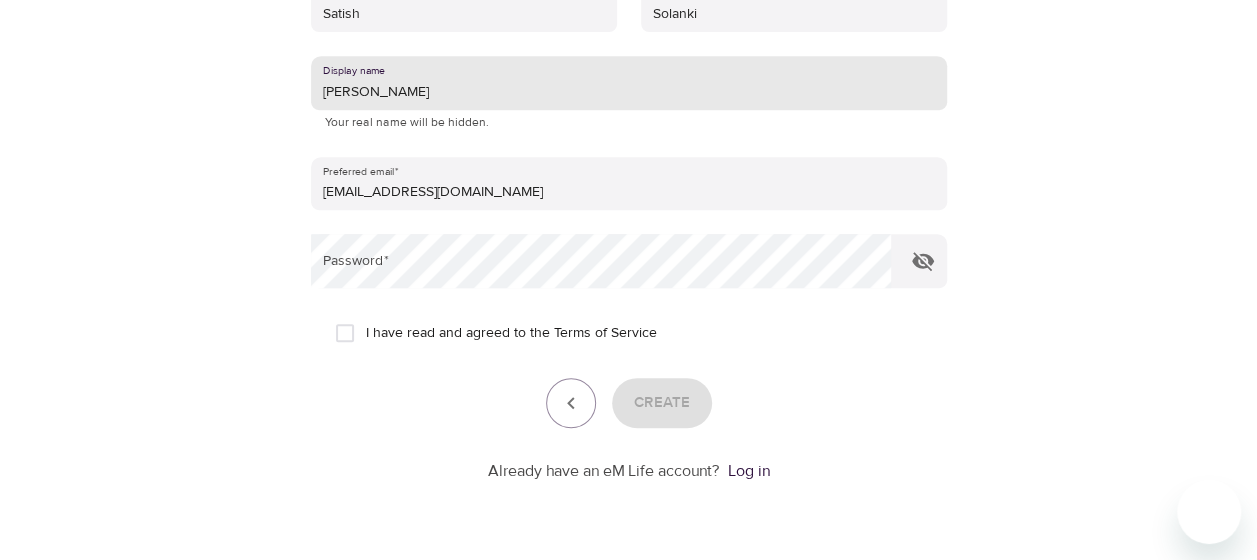 type on "[PERSON_NAME]" 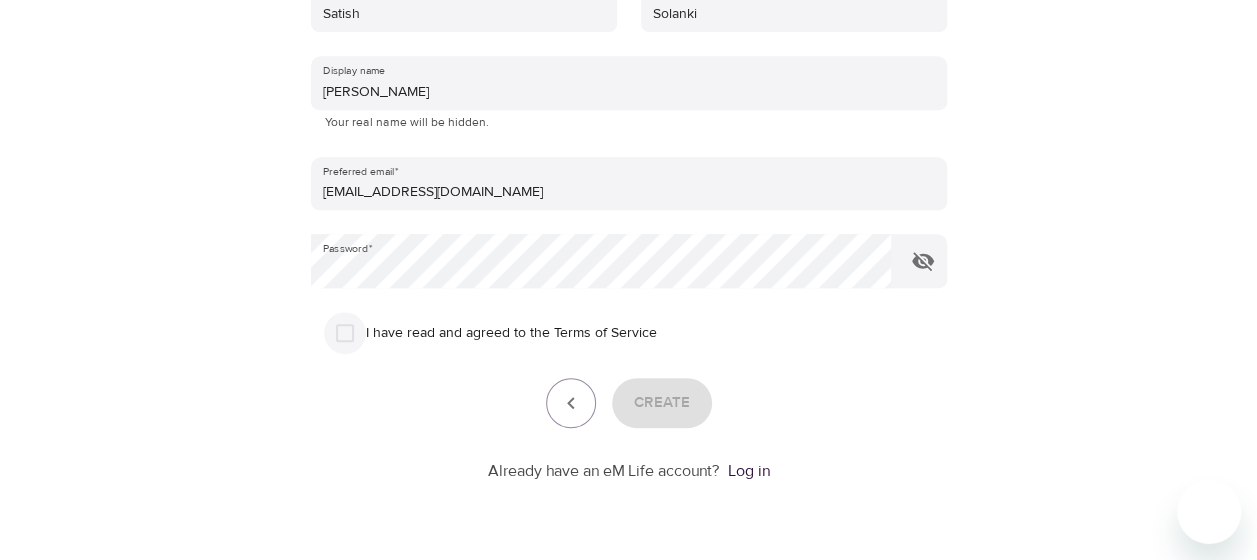 click on "I have read and agreed to the    Terms of Service" at bounding box center (345, 333) 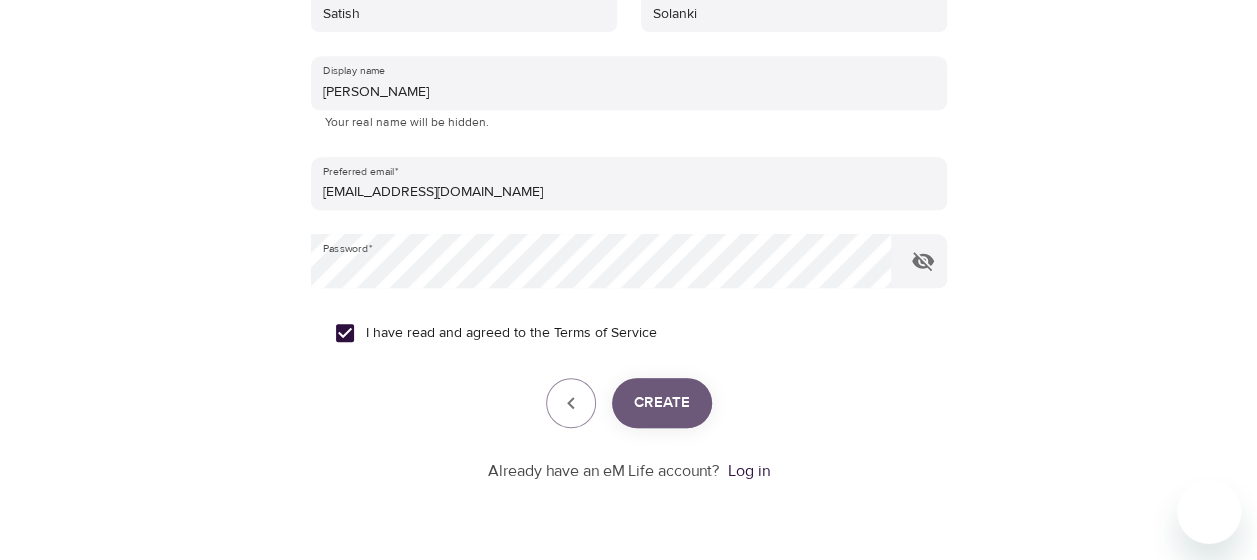 click on "Create" at bounding box center [662, 403] 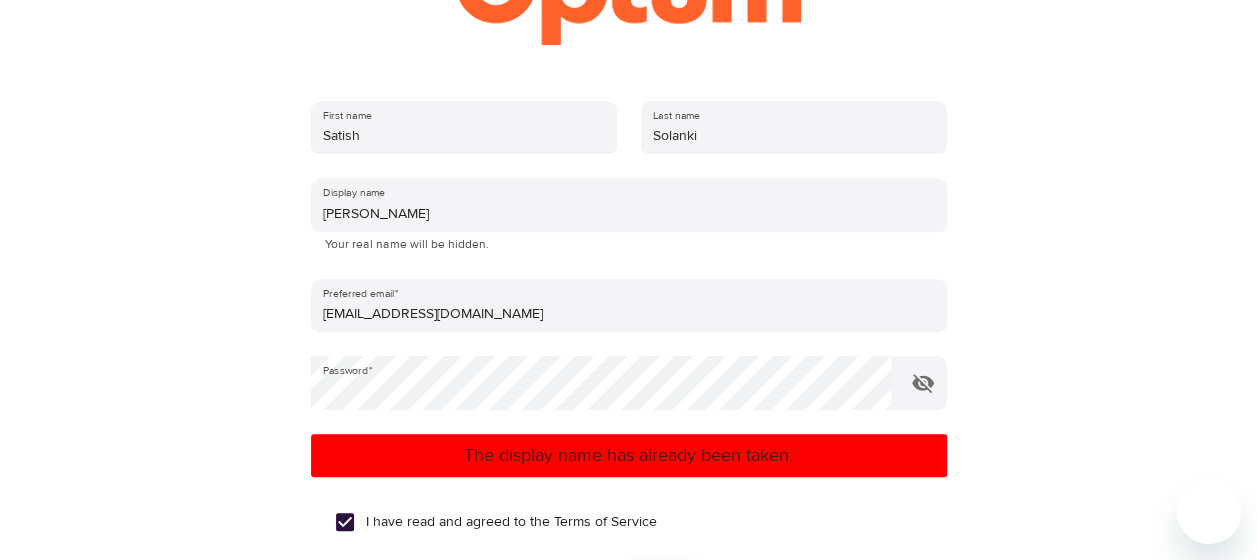 scroll, scrollTop: 296, scrollLeft: 0, axis: vertical 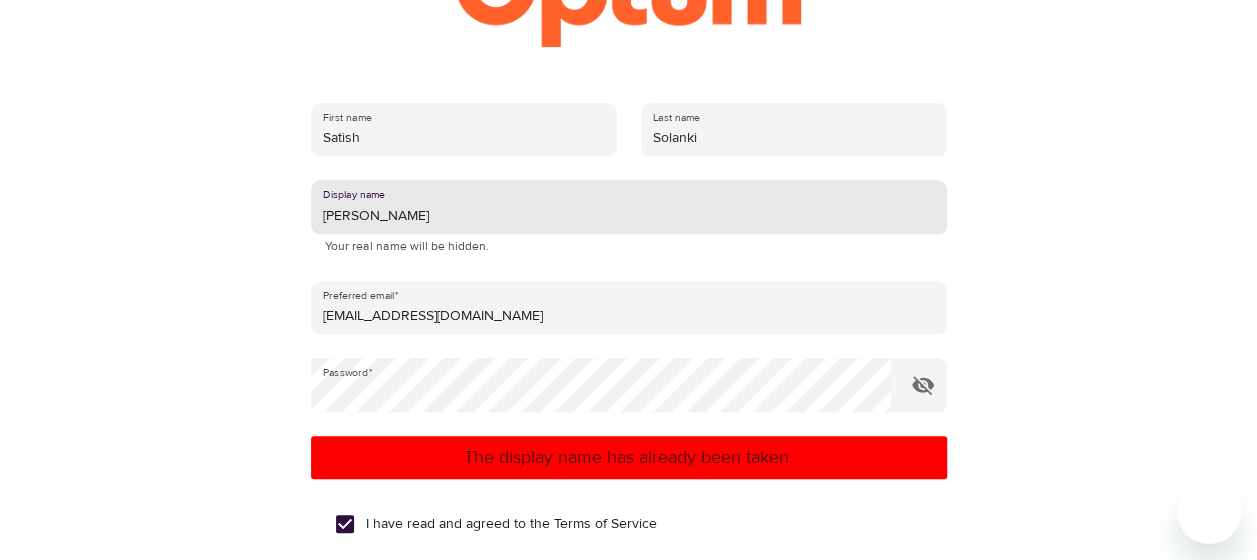 click on "[PERSON_NAME]" at bounding box center [629, 207] 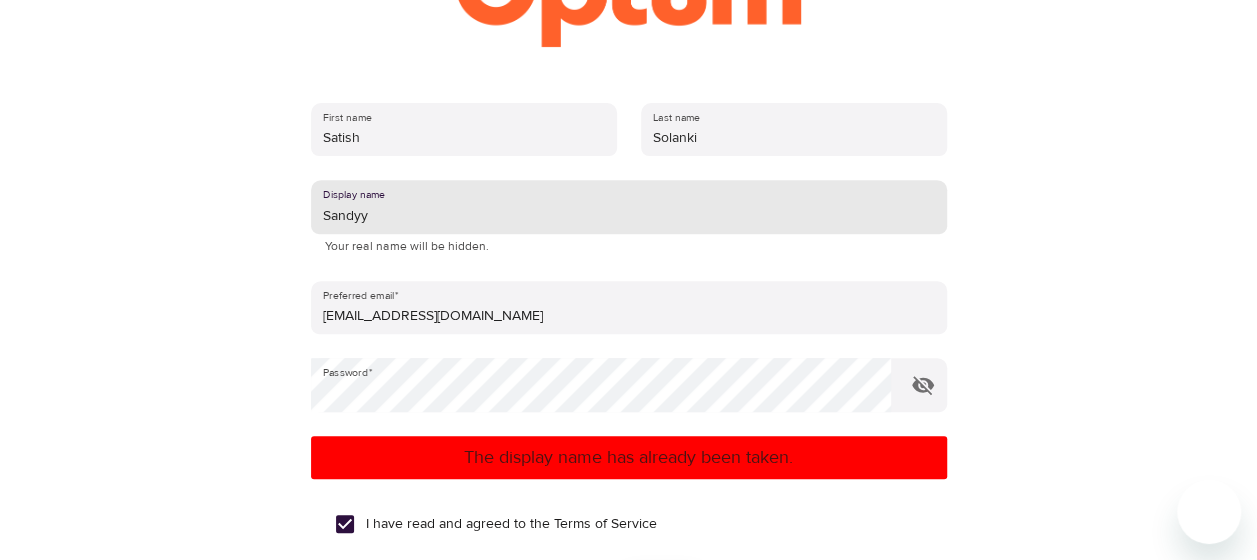 scroll, scrollTop: 544, scrollLeft: 0, axis: vertical 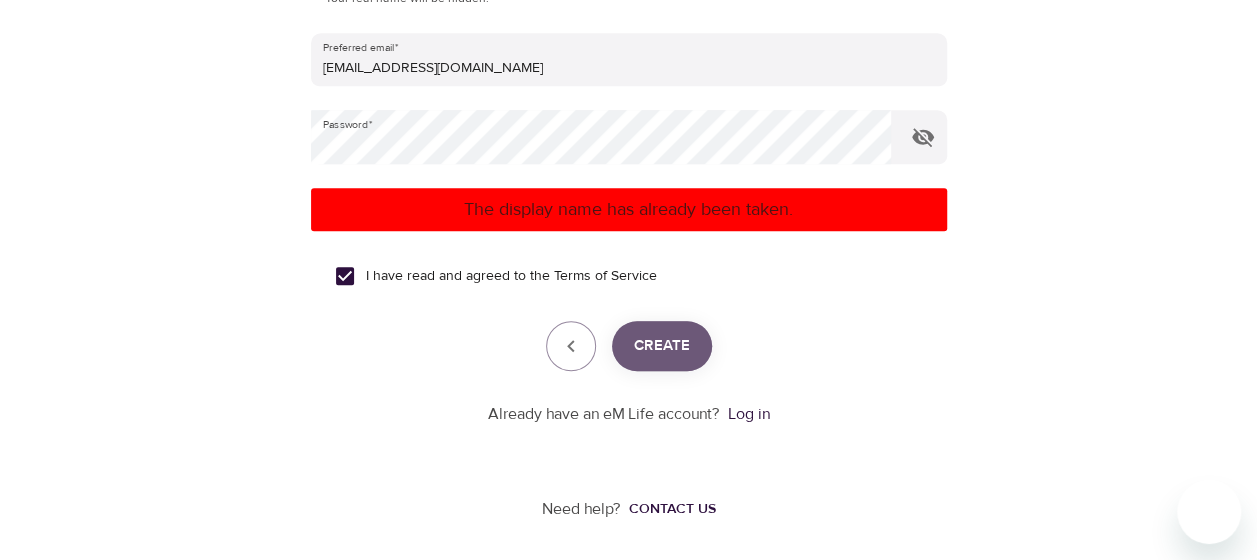 click on "Create" at bounding box center (662, 346) 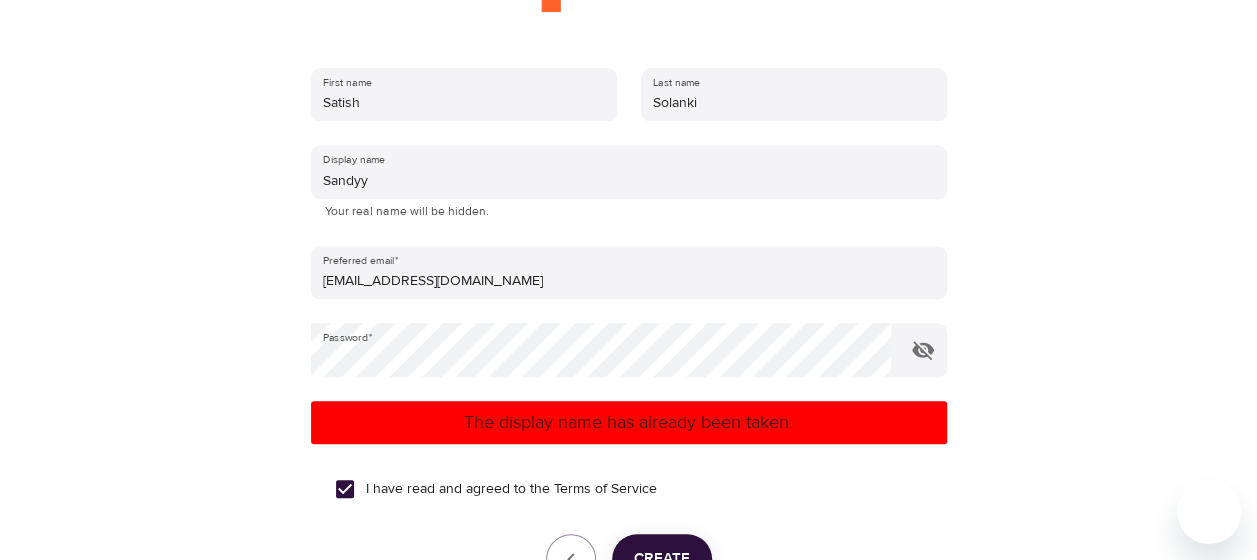 scroll, scrollTop: 330, scrollLeft: 0, axis: vertical 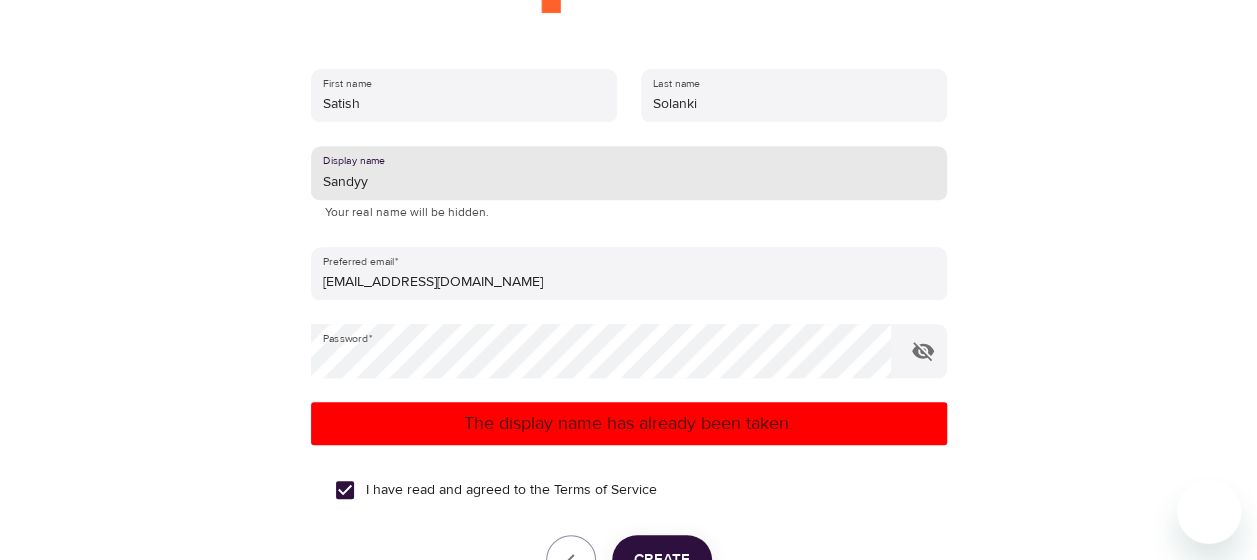 drag, startPoint x: 376, startPoint y: 180, endPoint x: 290, endPoint y: 192, distance: 86.833176 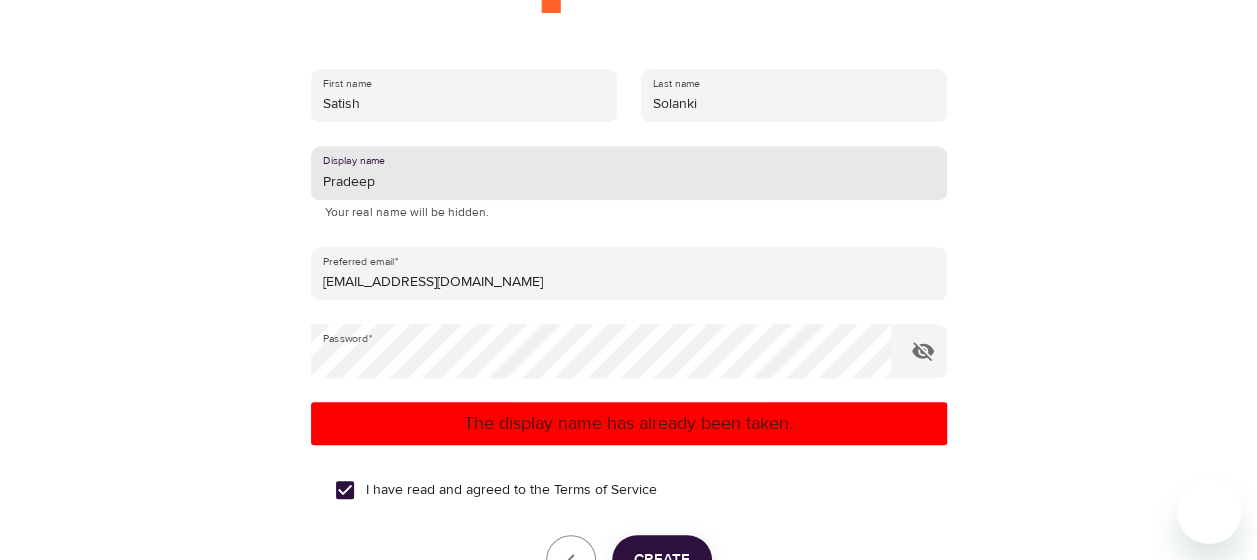 scroll, scrollTop: 451, scrollLeft: 0, axis: vertical 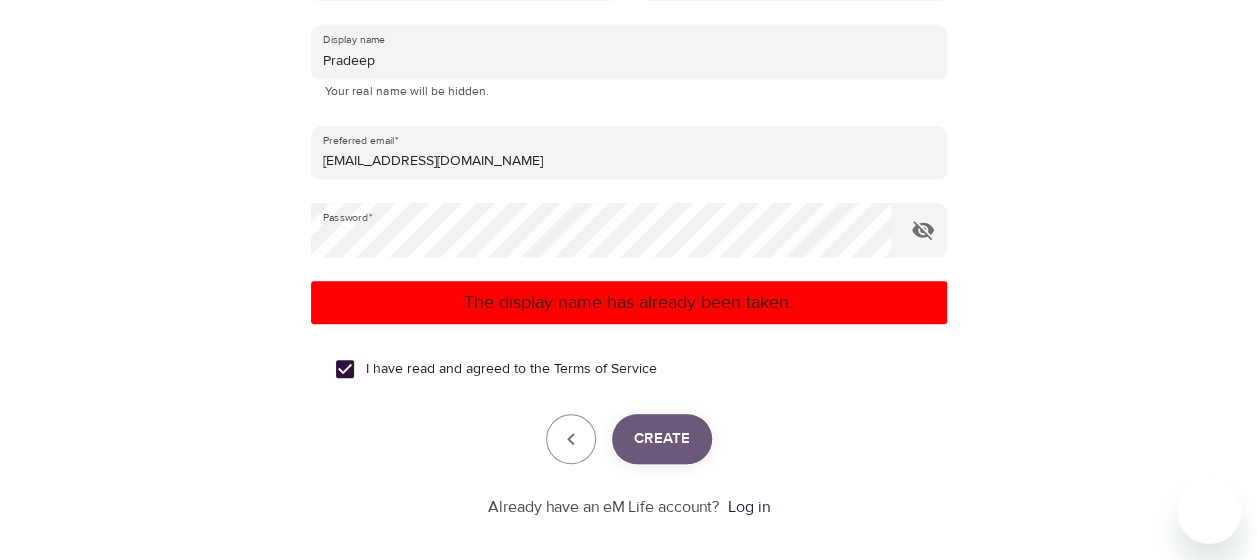 click on "Create" at bounding box center [662, 439] 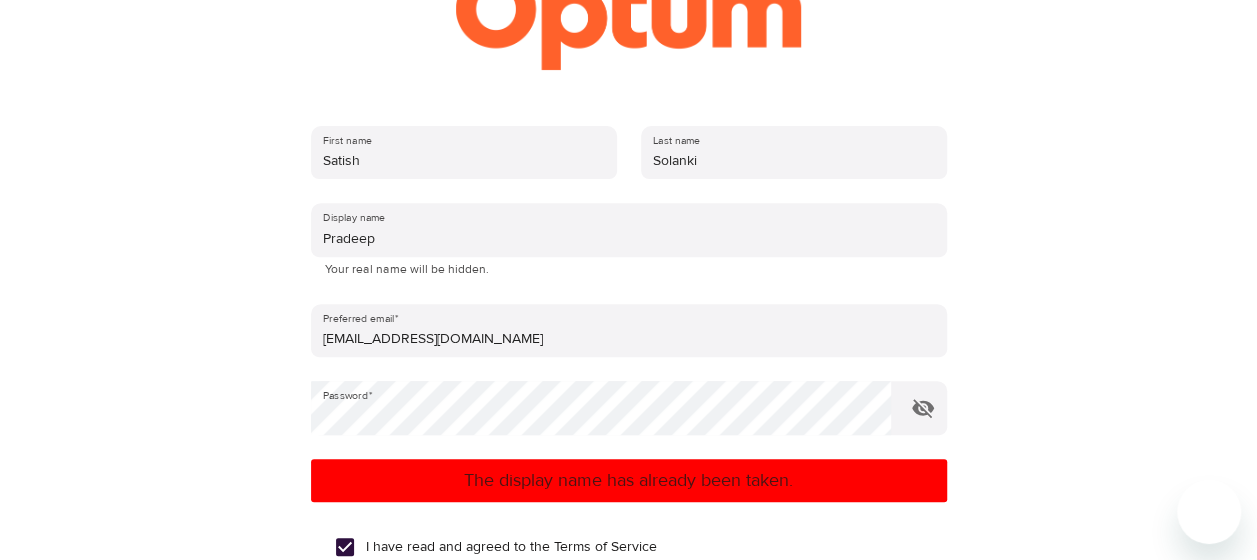scroll, scrollTop: 272, scrollLeft: 0, axis: vertical 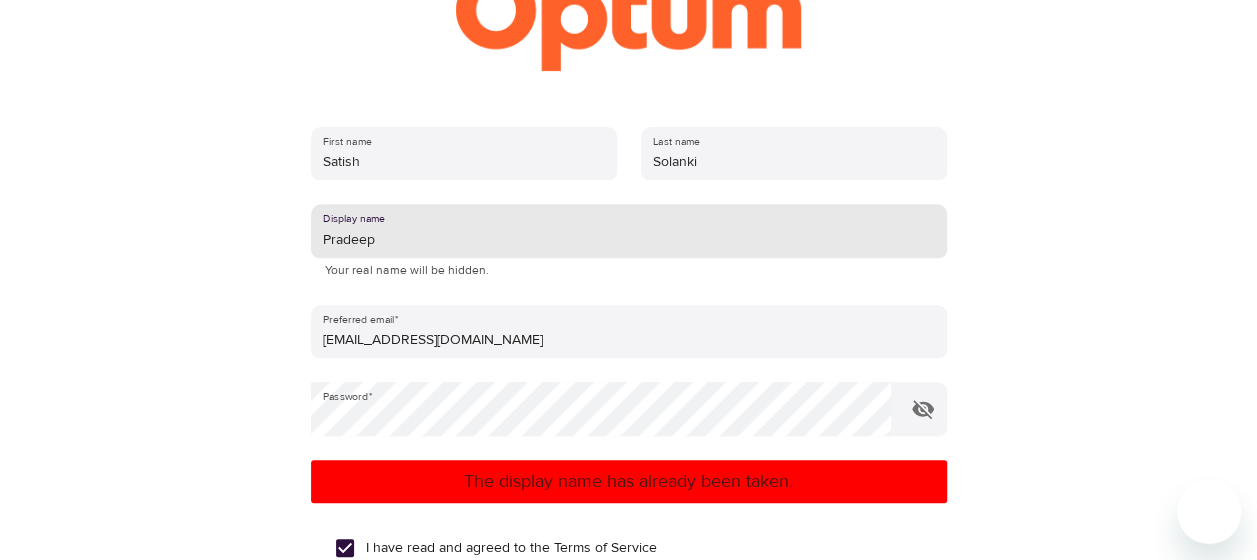 drag, startPoint x: 331, startPoint y: 238, endPoint x: 687, endPoint y: 268, distance: 357.2618 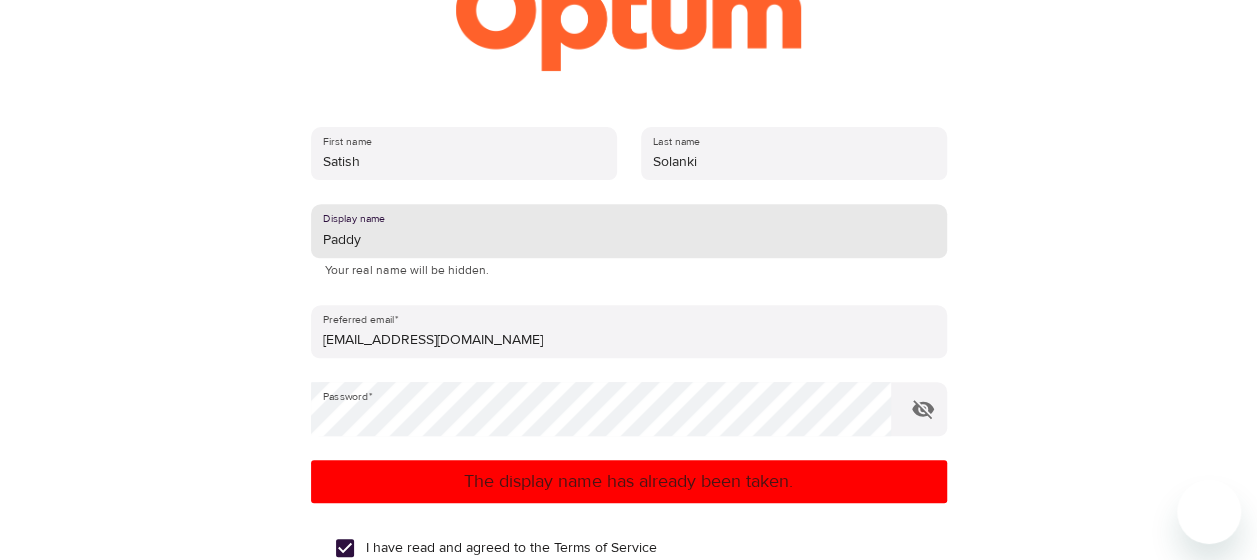 scroll, scrollTop: 544, scrollLeft: 0, axis: vertical 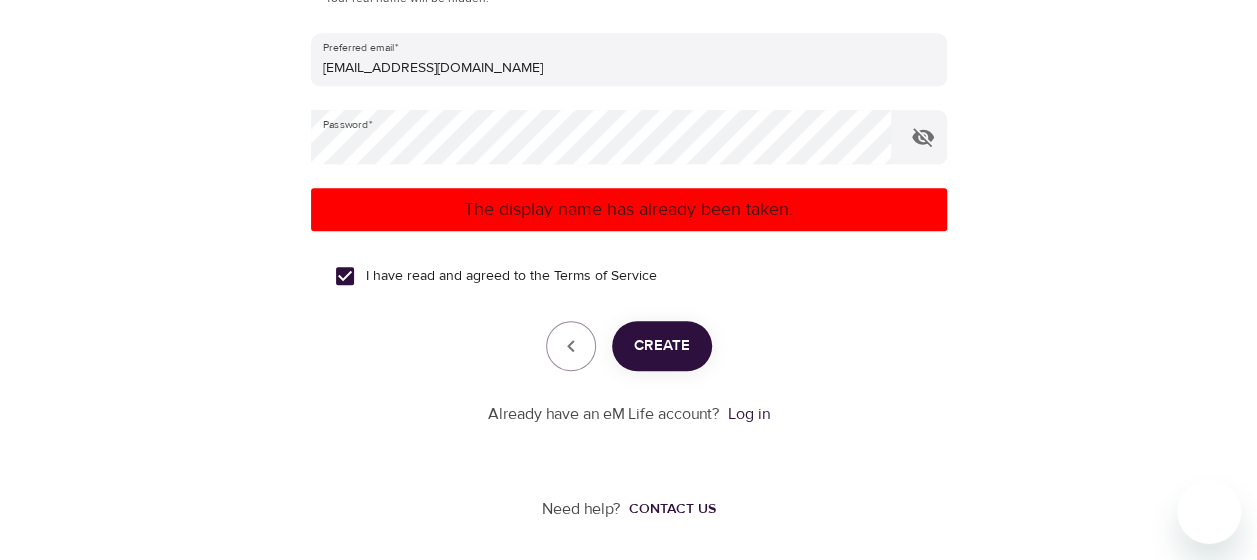 click on "Create" at bounding box center (662, 346) 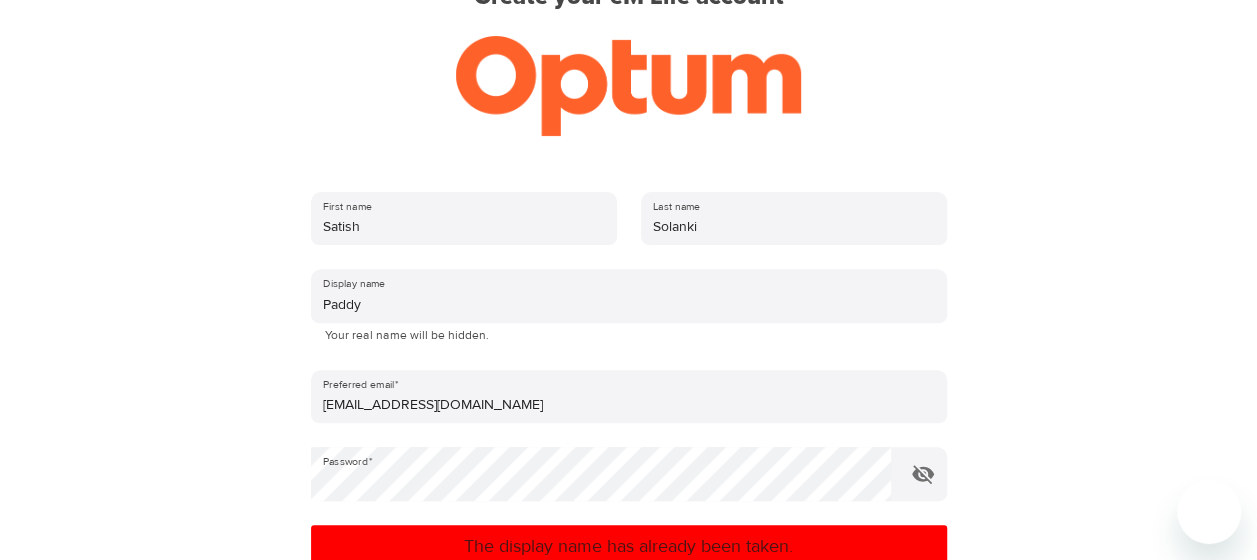 scroll, scrollTop: 192, scrollLeft: 0, axis: vertical 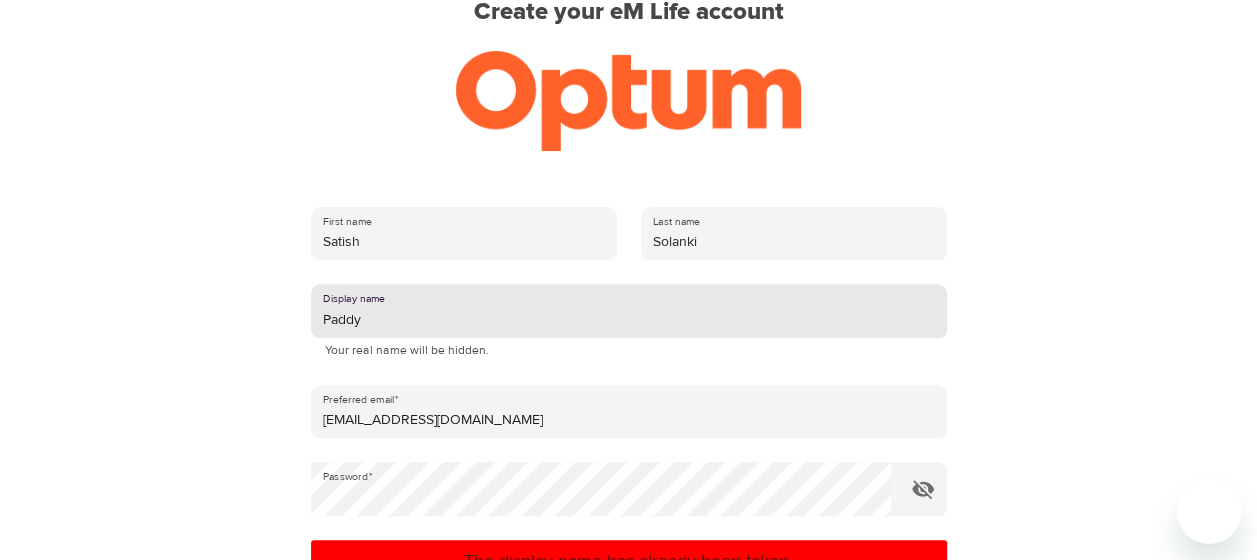 click on "Paddy" at bounding box center [629, 311] 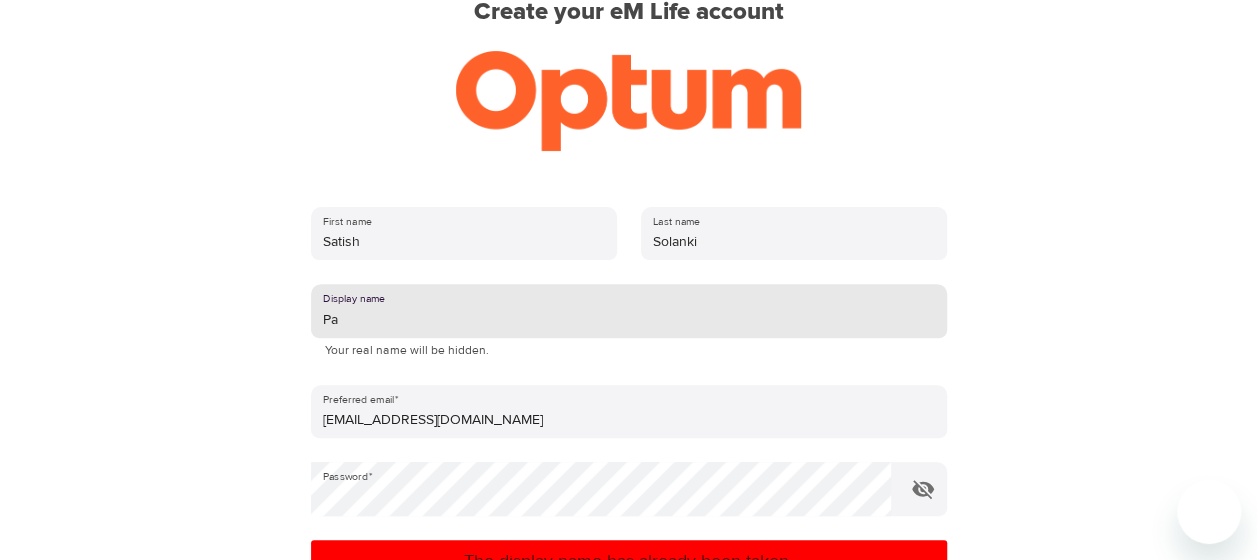 type on "P" 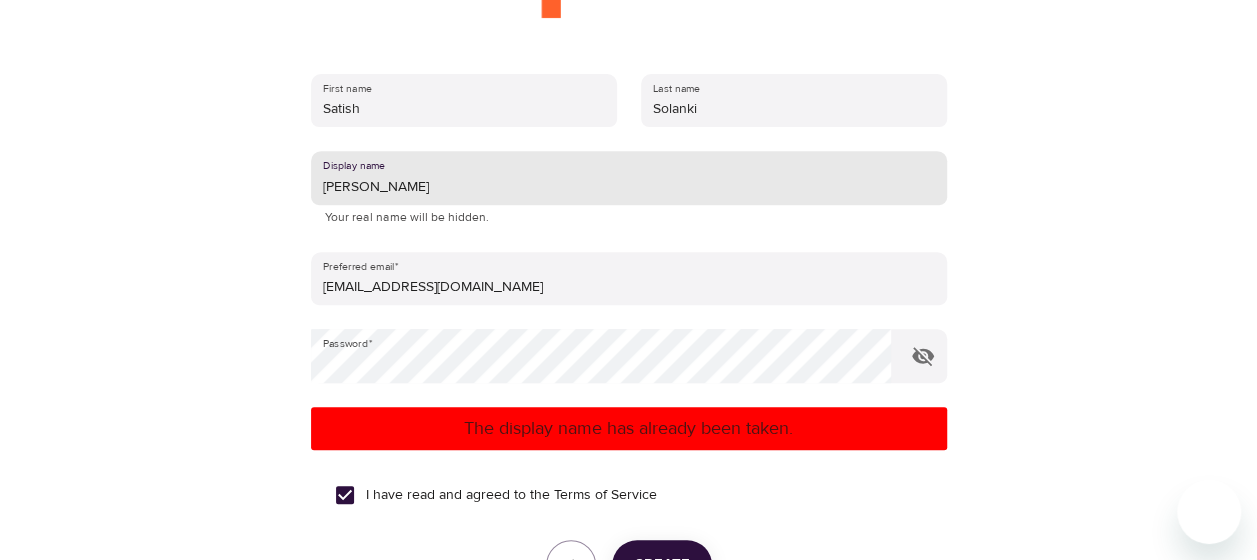 scroll, scrollTop: 328, scrollLeft: 0, axis: vertical 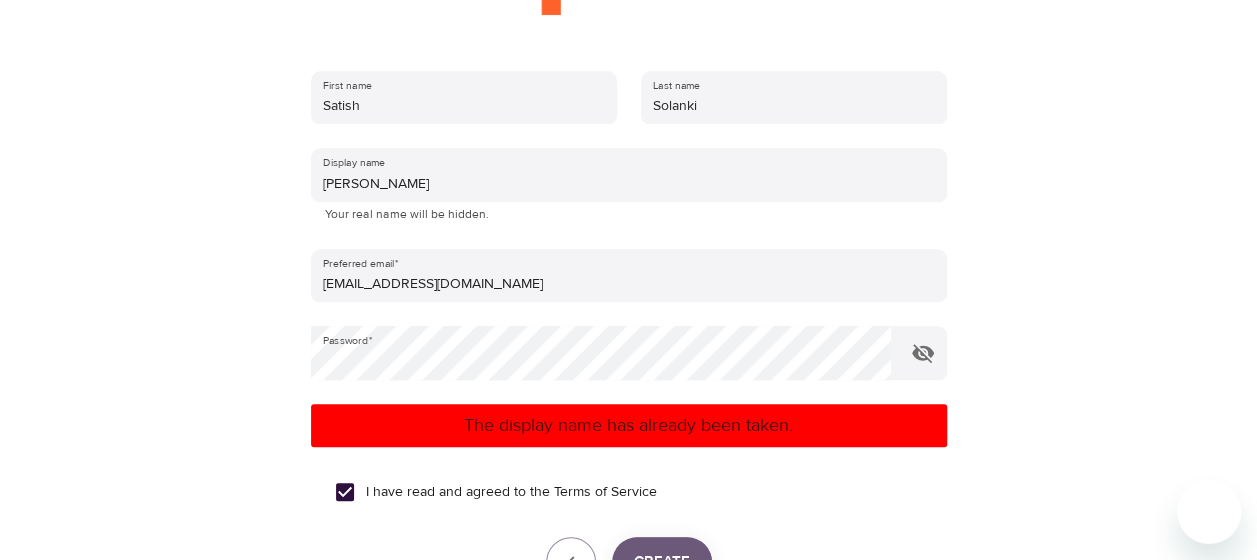 click on "Create" at bounding box center (662, 562) 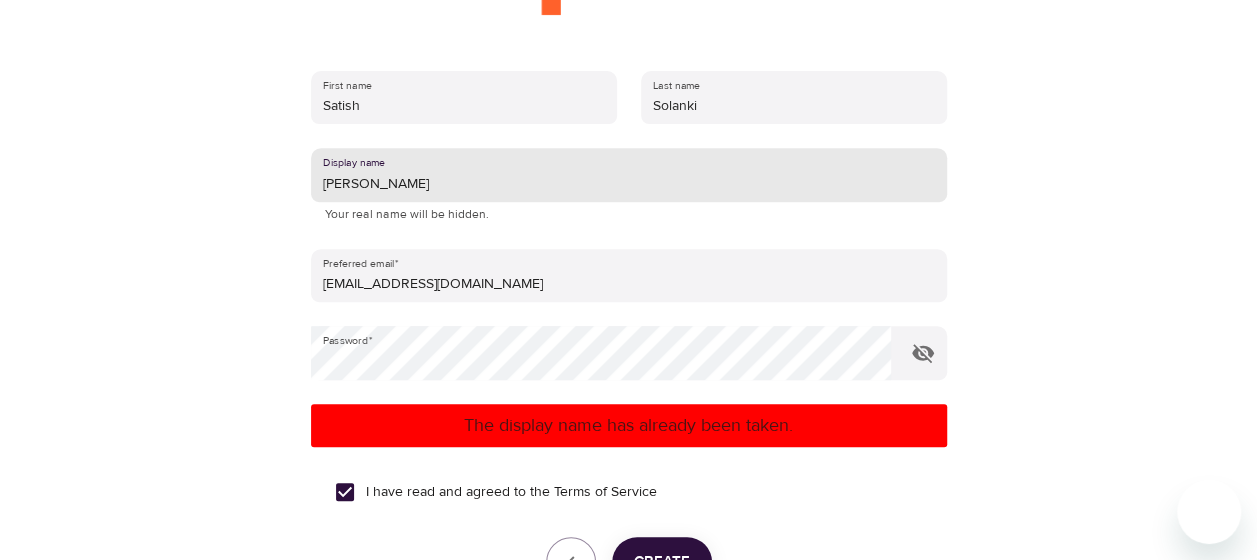 click on "[PERSON_NAME]" at bounding box center (629, 175) 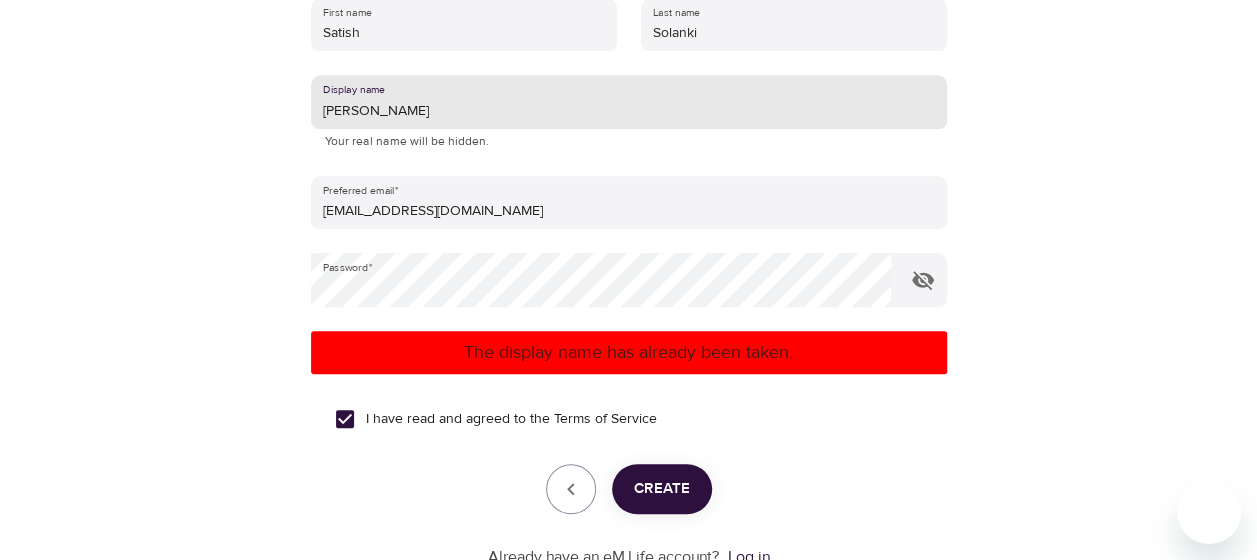 type on "[PERSON_NAME]" 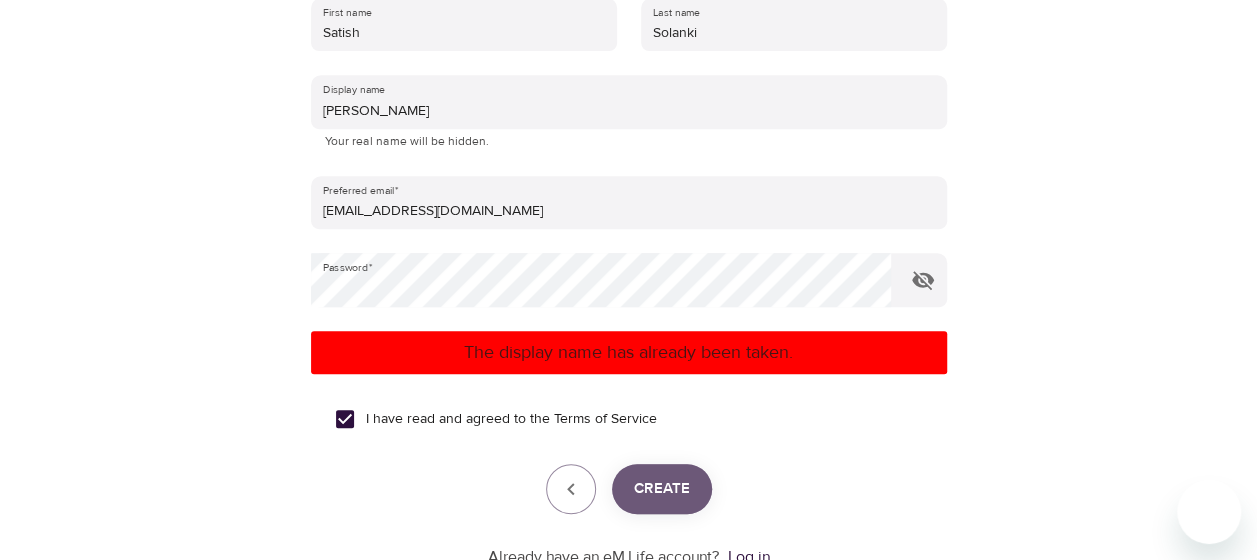 click on "Create" at bounding box center [662, 489] 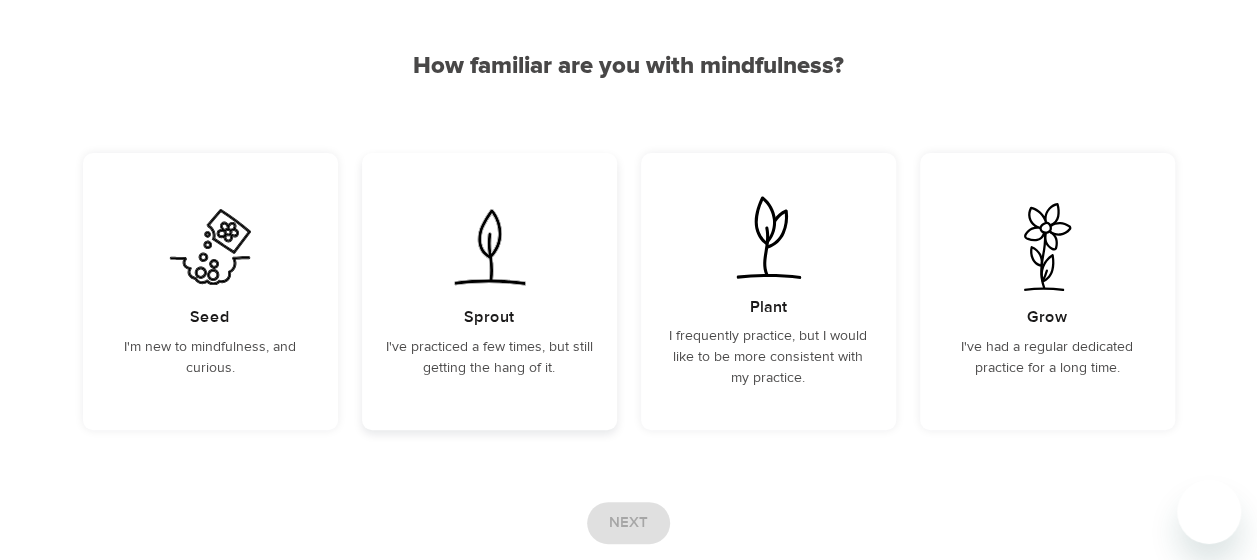 scroll, scrollTop: 165, scrollLeft: 0, axis: vertical 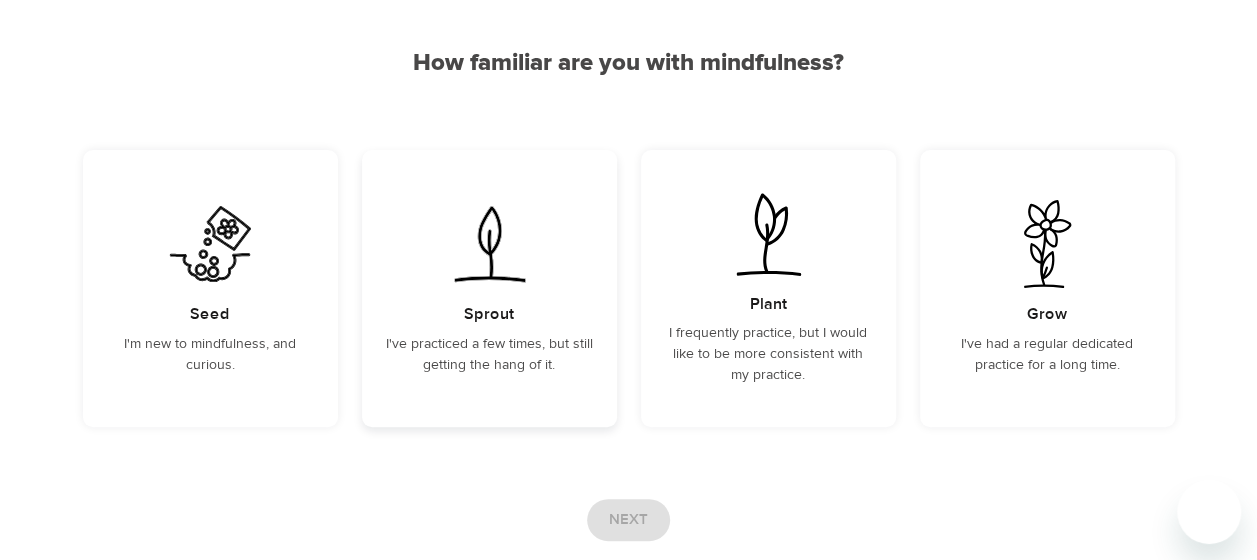 click on "Sprout I've practiced a few times, but still getting the hang of it." at bounding box center [489, 288] 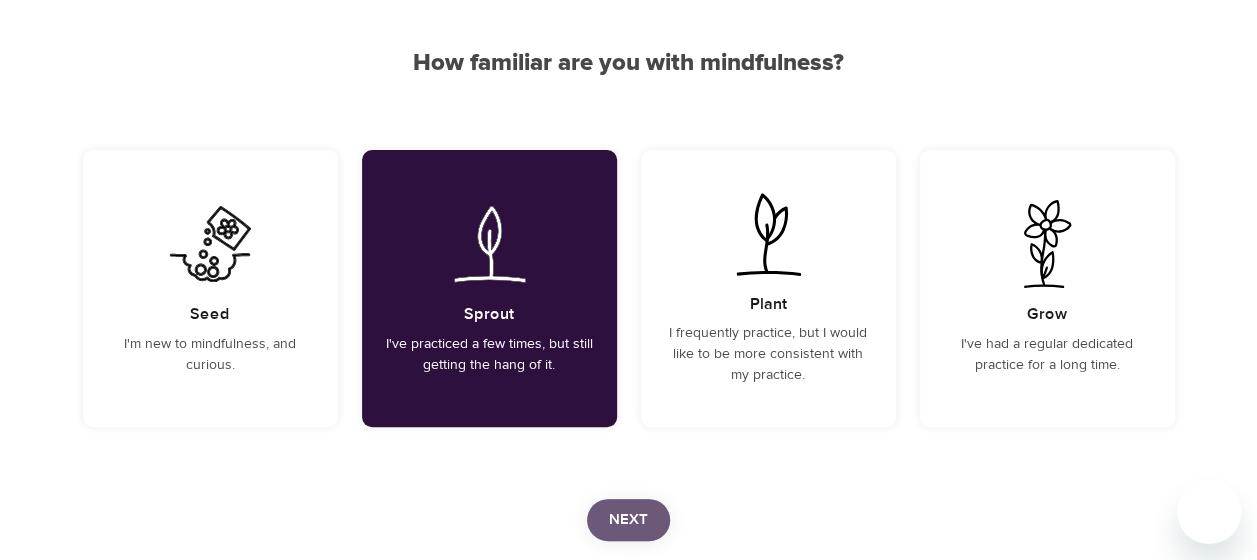 click on "Next" at bounding box center (628, 520) 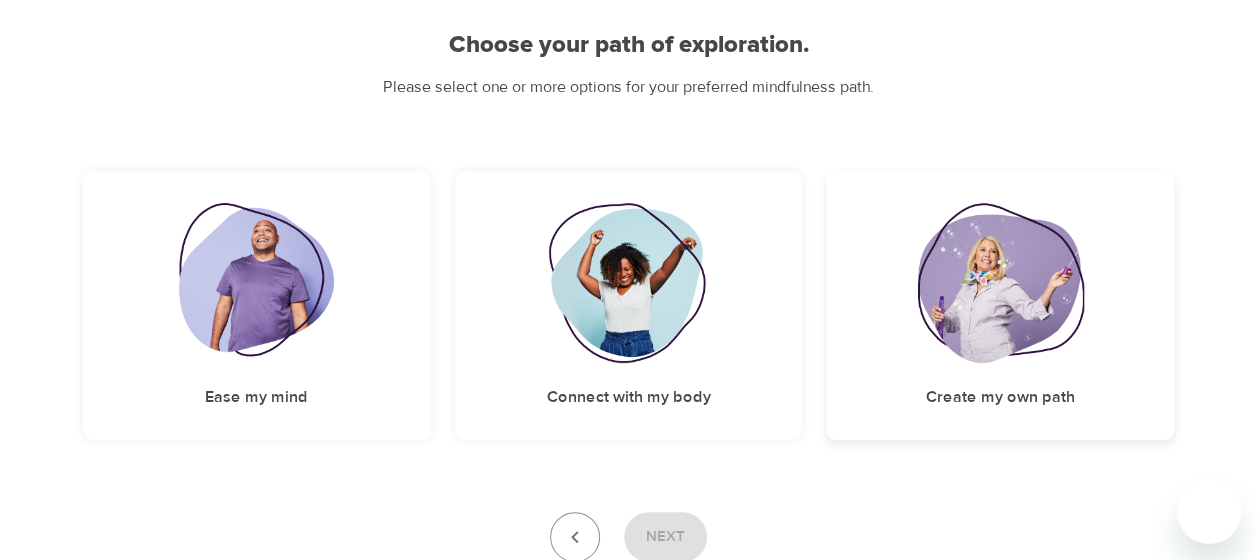 scroll, scrollTop: 177, scrollLeft: 0, axis: vertical 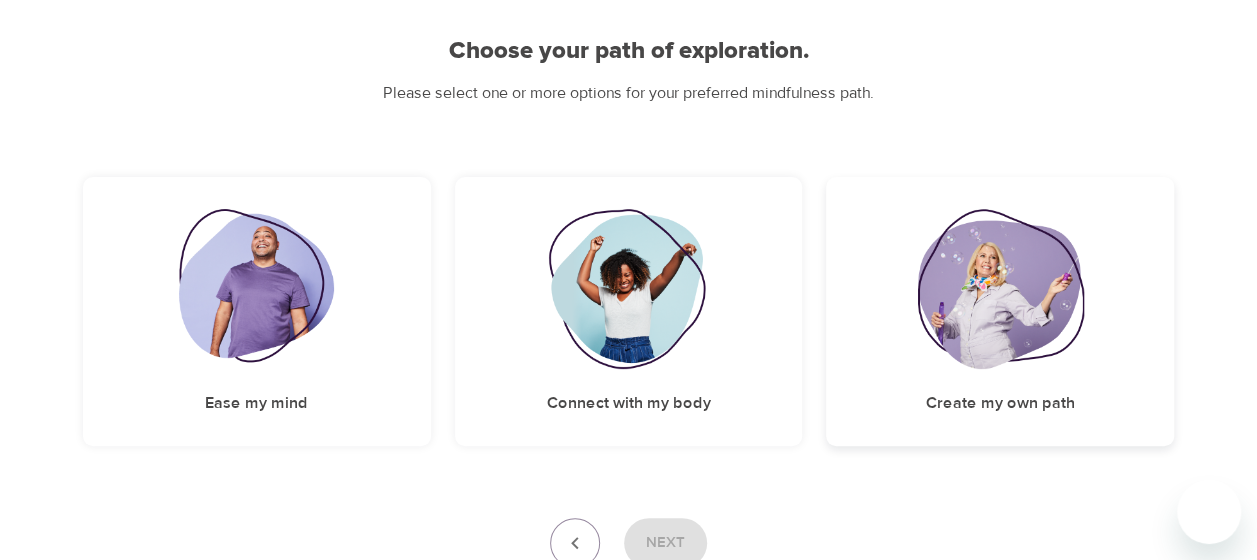 click at bounding box center [1000, 289] 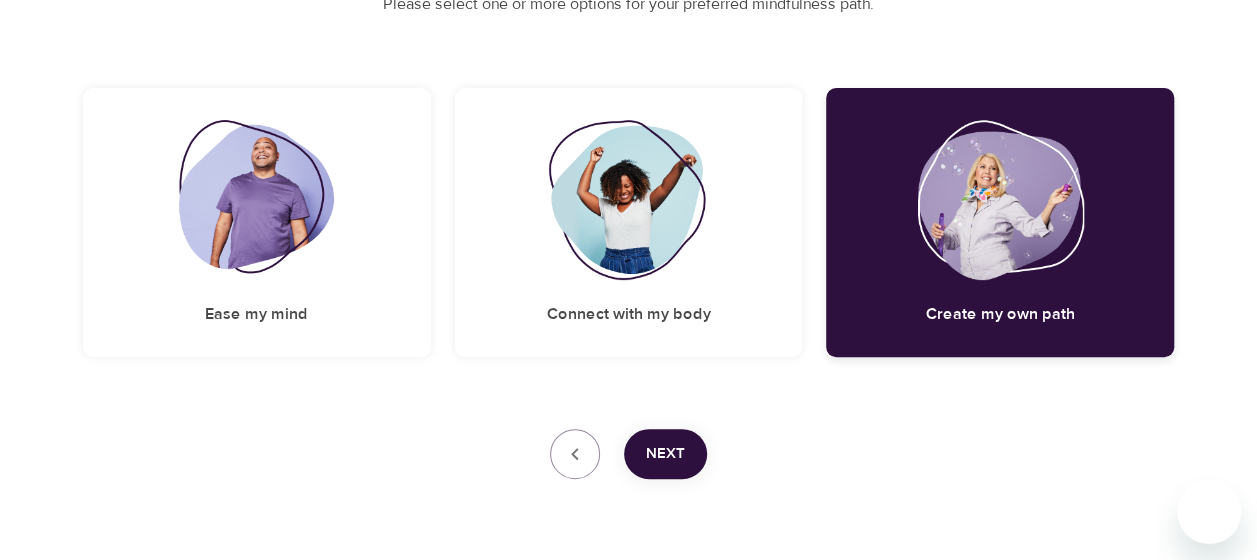 scroll, scrollTop: 301, scrollLeft: 0, axis: vertical 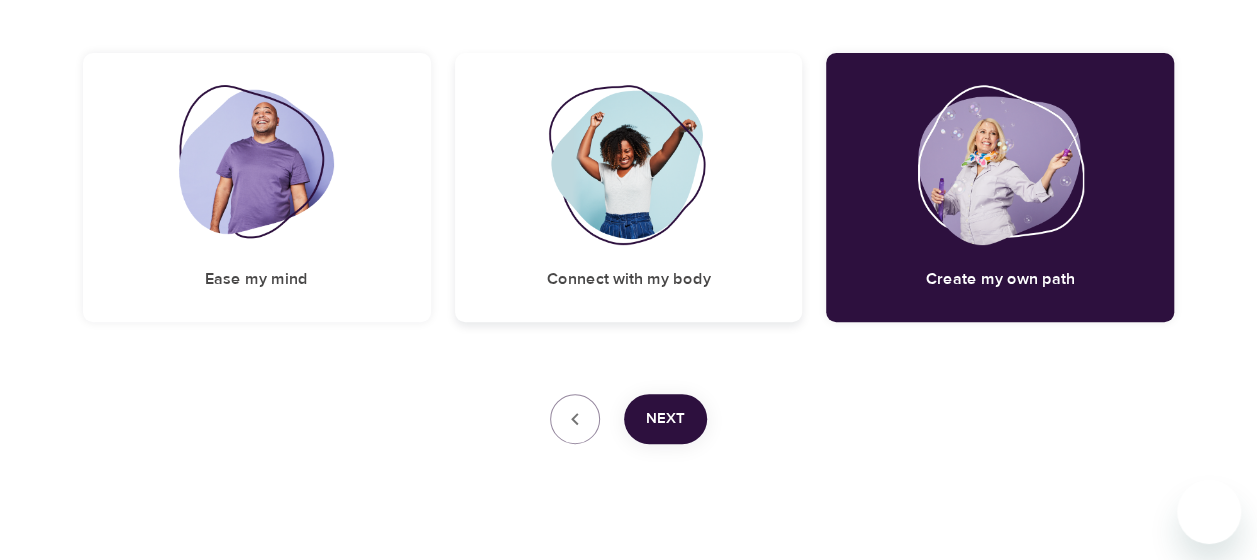 click at bounding box center [629, 165] 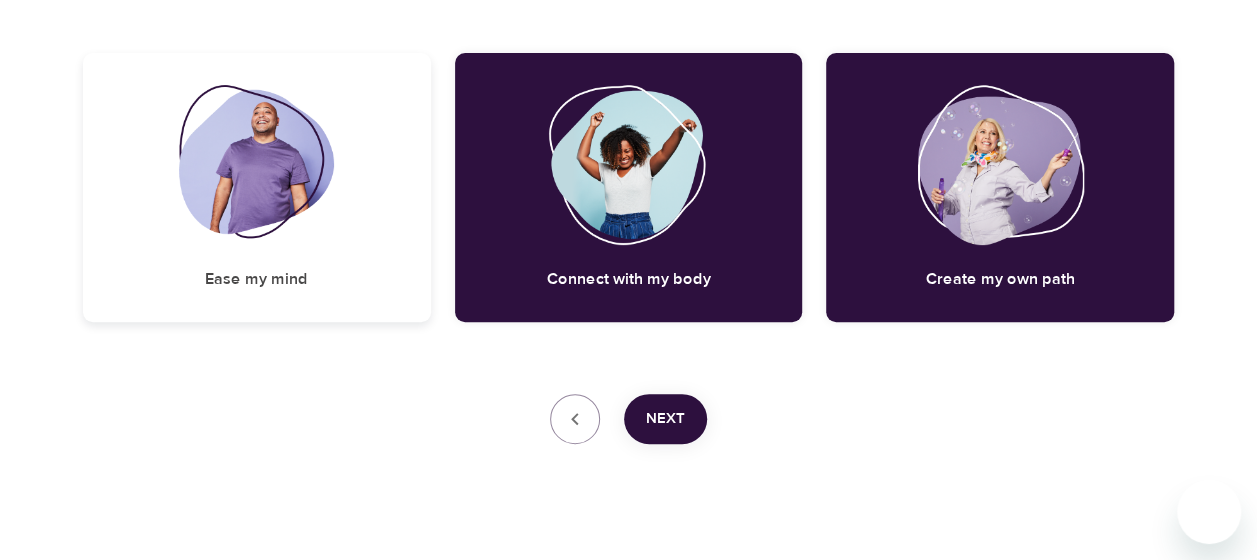 click at bounding box center (256, 165) 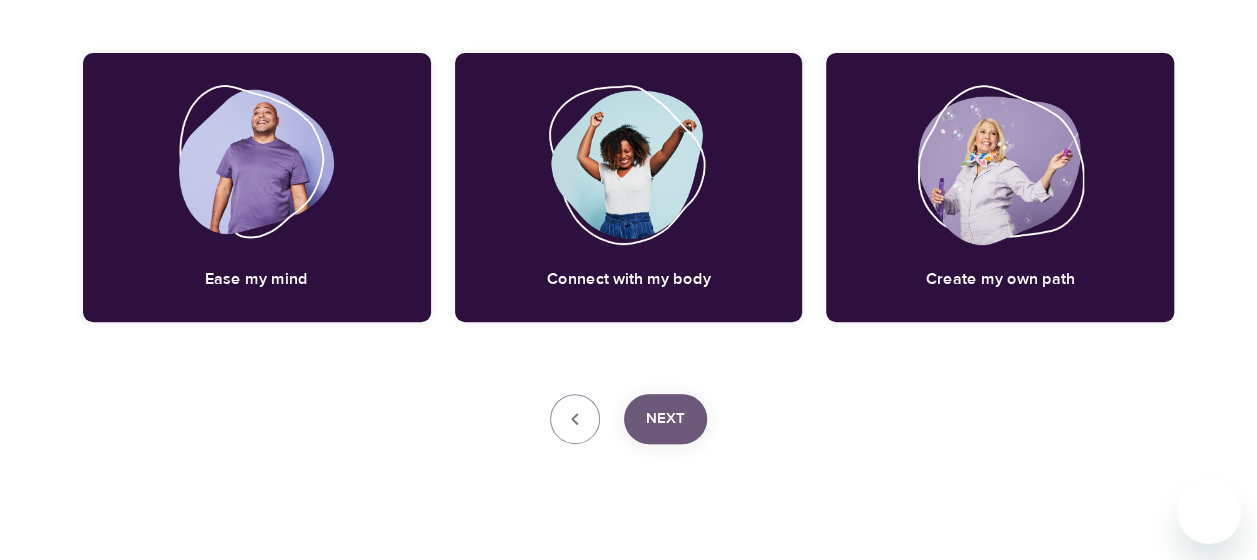 click on "Next" at bounding box center (665, 419) 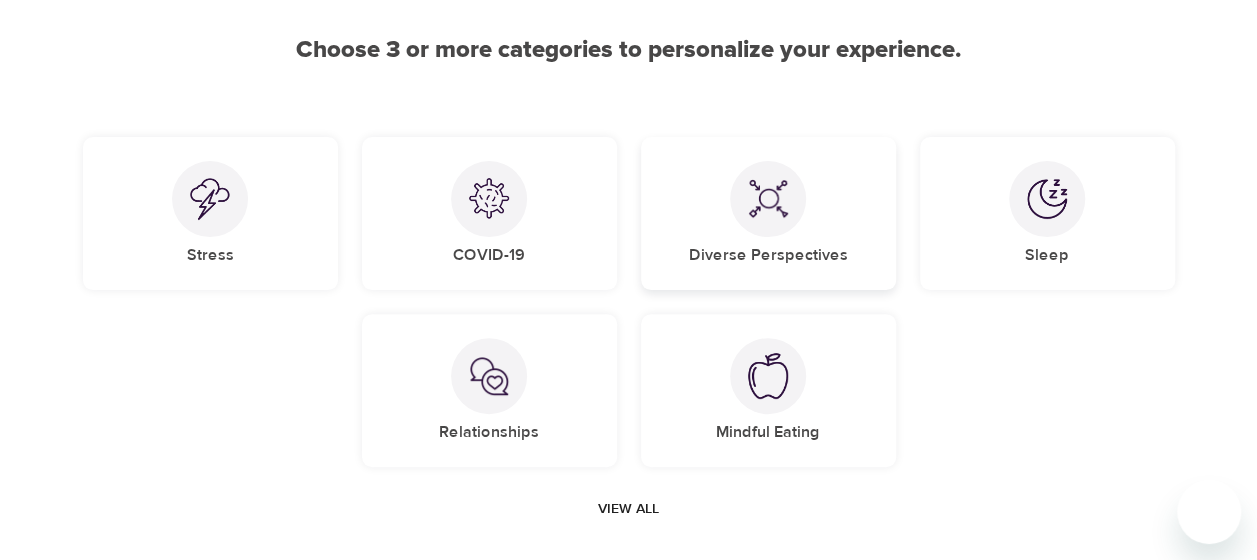 scroll, scrollTop: 177, scrollLeft: 0, axis: vertical 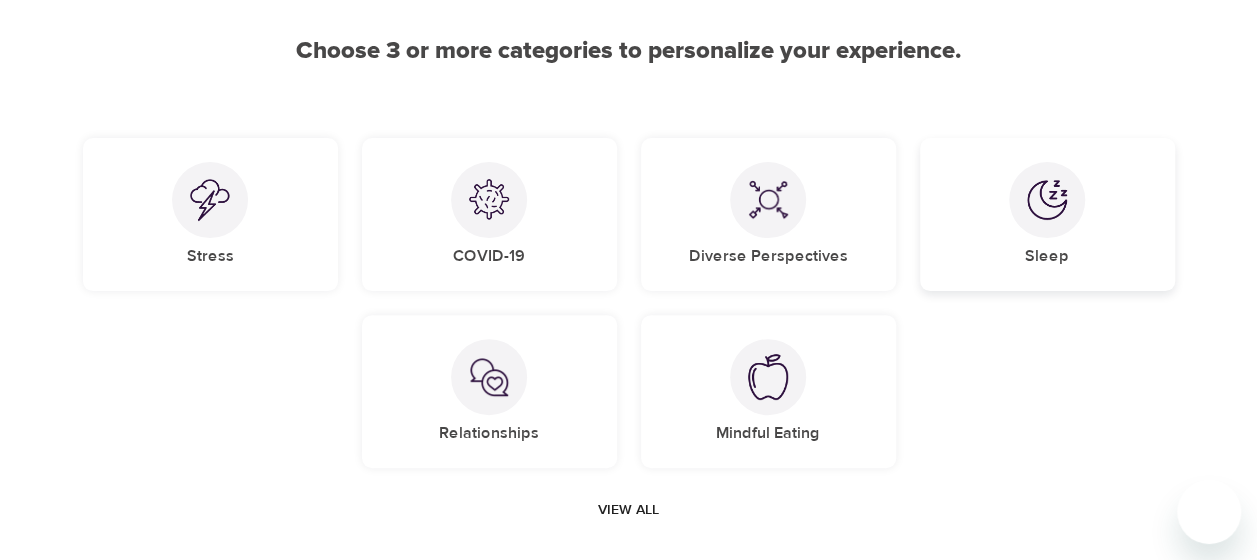 click on "Sleep" at bounding box center [1047, 214] 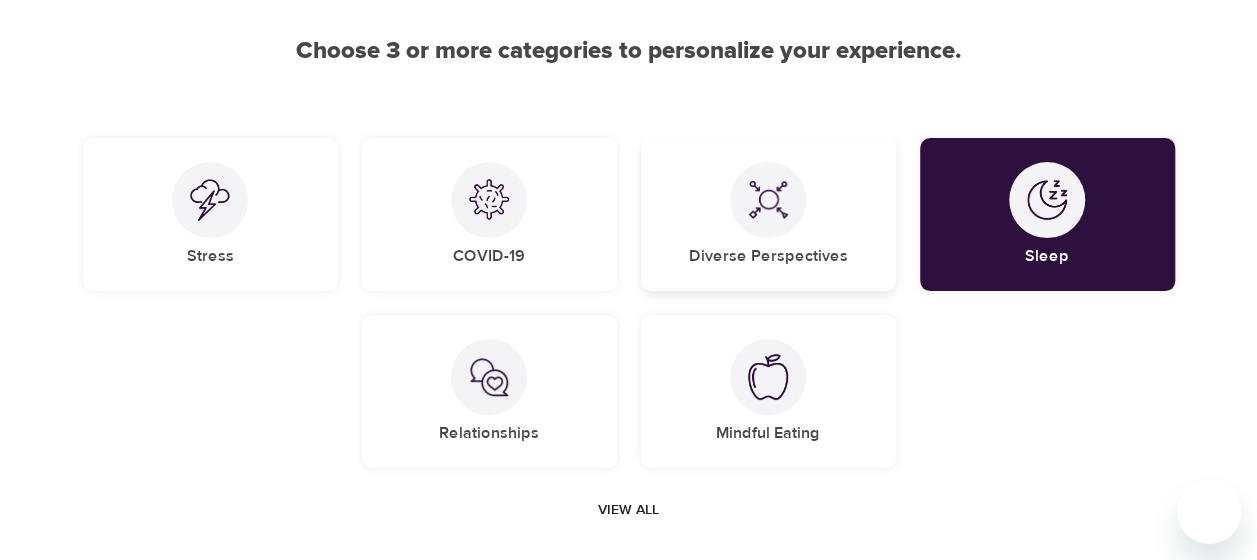 click on "Diverse Perspectives" at bounding box center (768, 214) 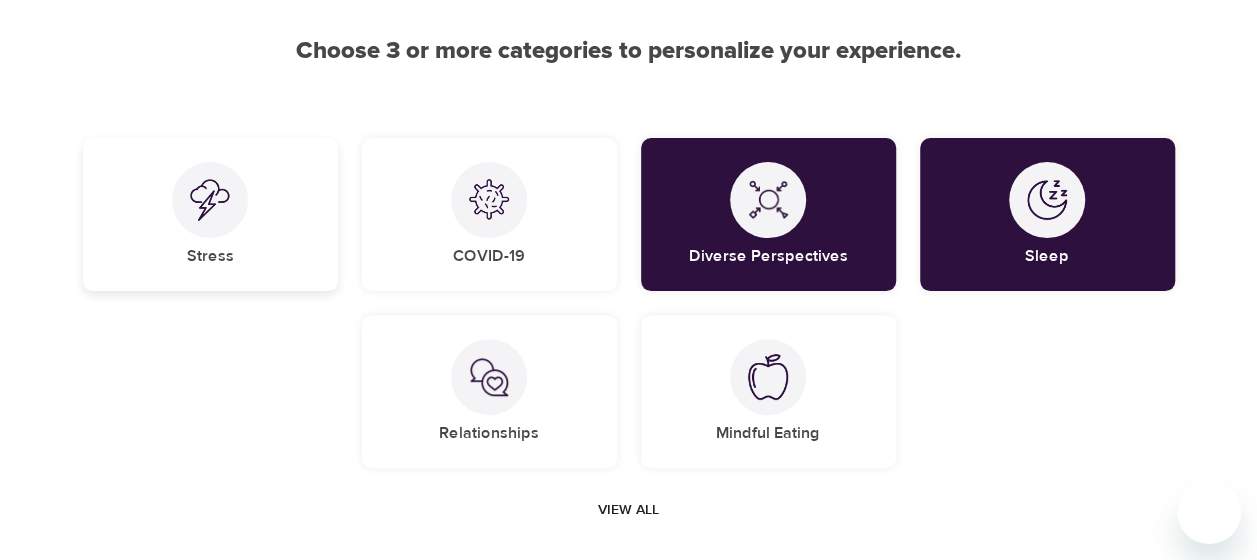 click on "Stress" at bounding box center [210, 214] 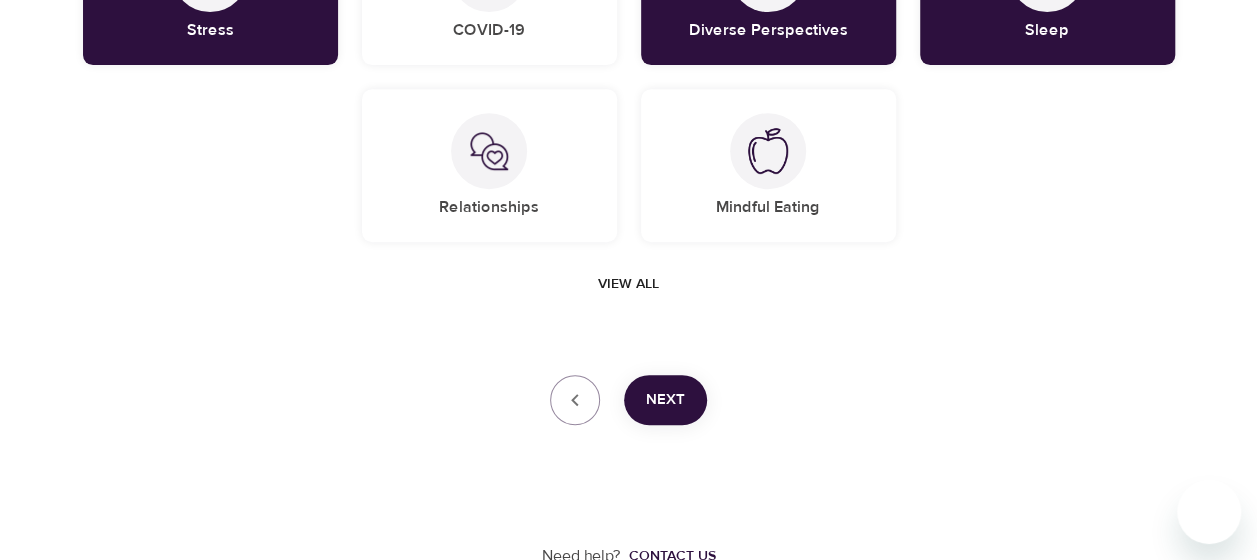 scroll, scrollTop: 410, scrollLeft: 0, axis: vertical 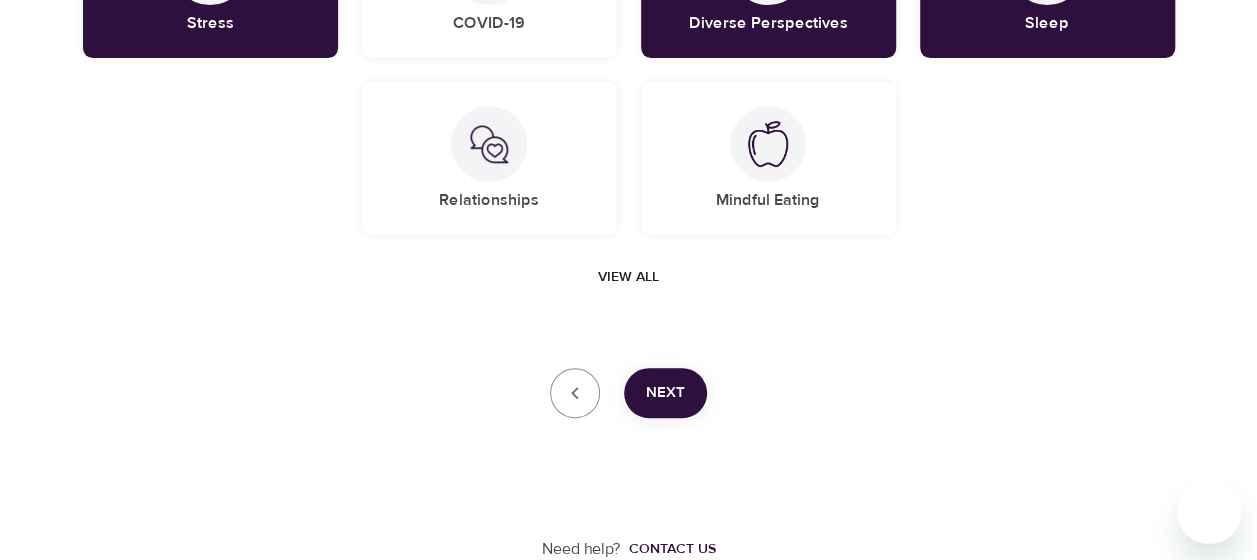 click on "View all" at bounding box center (628, 277) 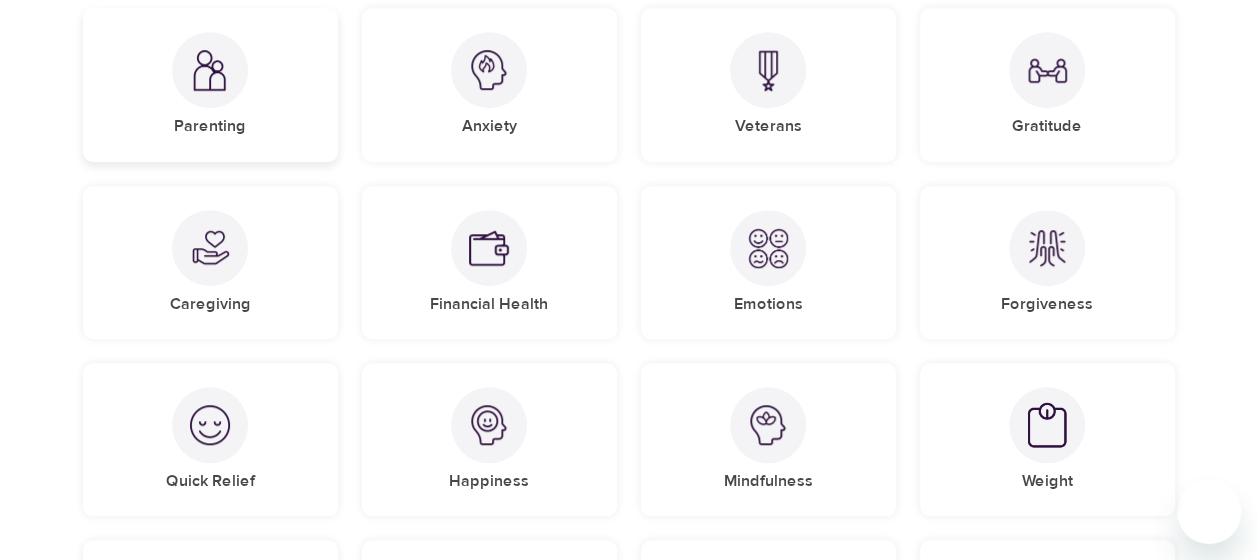 scroll, scrollTop: 662, scrollLeft: 0, axis: vertical 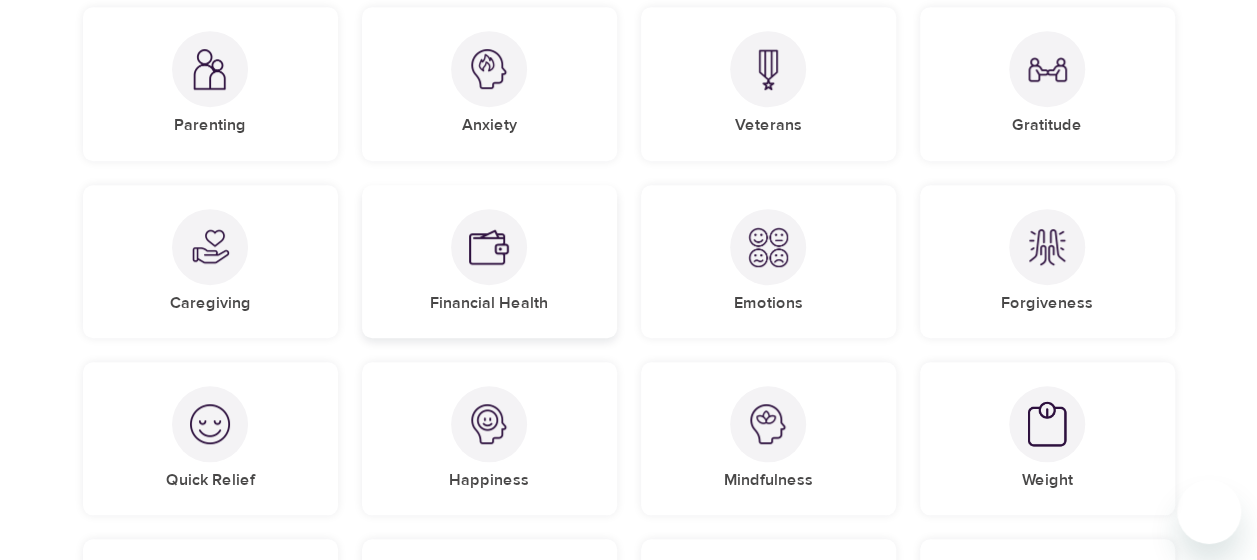 click on "Financial Health" at bounding box center [489, 261] 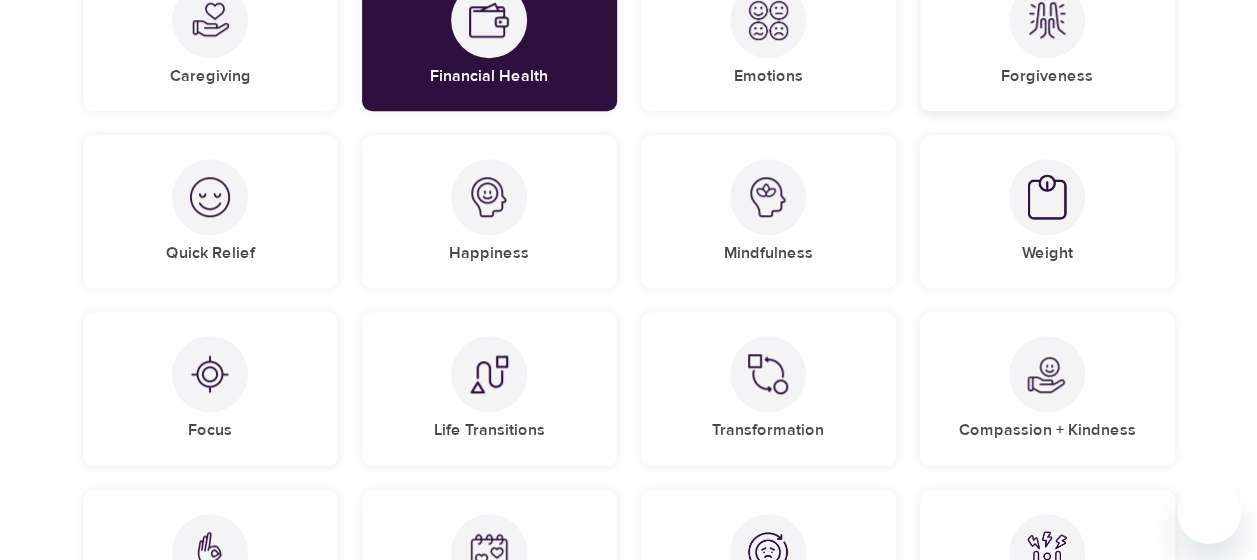 scroll, scrollTop: 890, scrollLeft: 0, axis: vertical 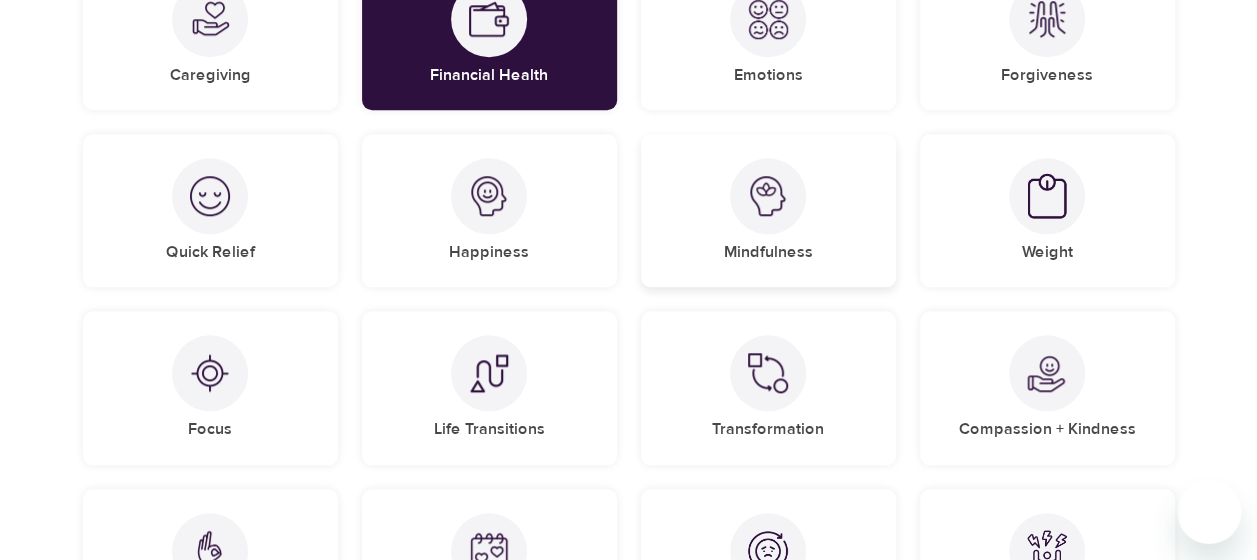 click on "Mindfulness" at bounding box center (768, 252) 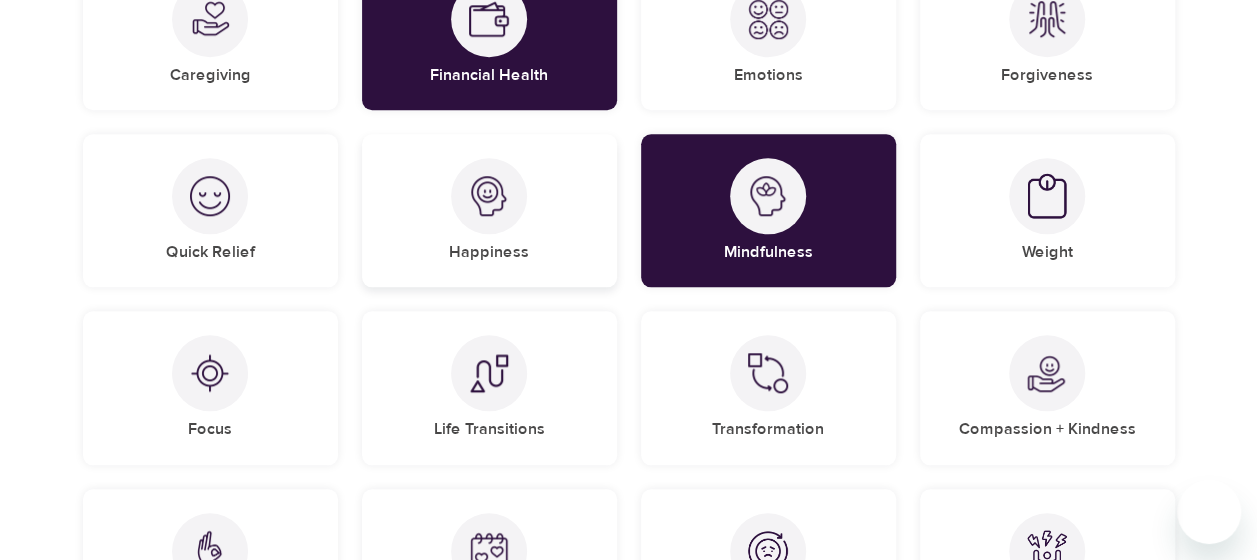 click on "Happiness" at bounding box center (489, 210) 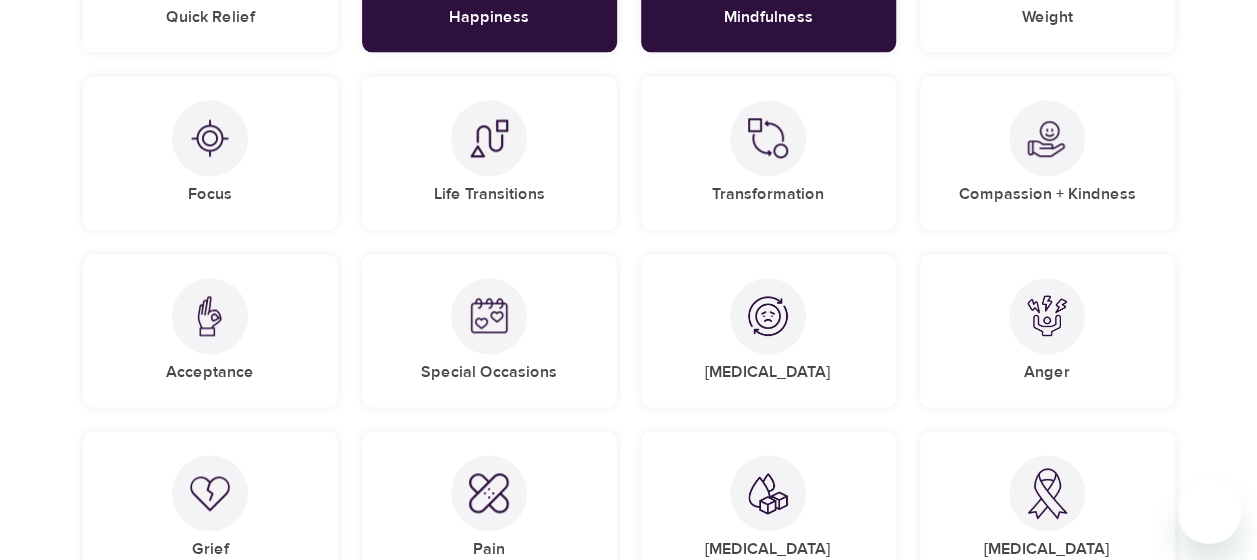 scroll, scrollTop: 1128, scrollLeft: 0, axis: vertical 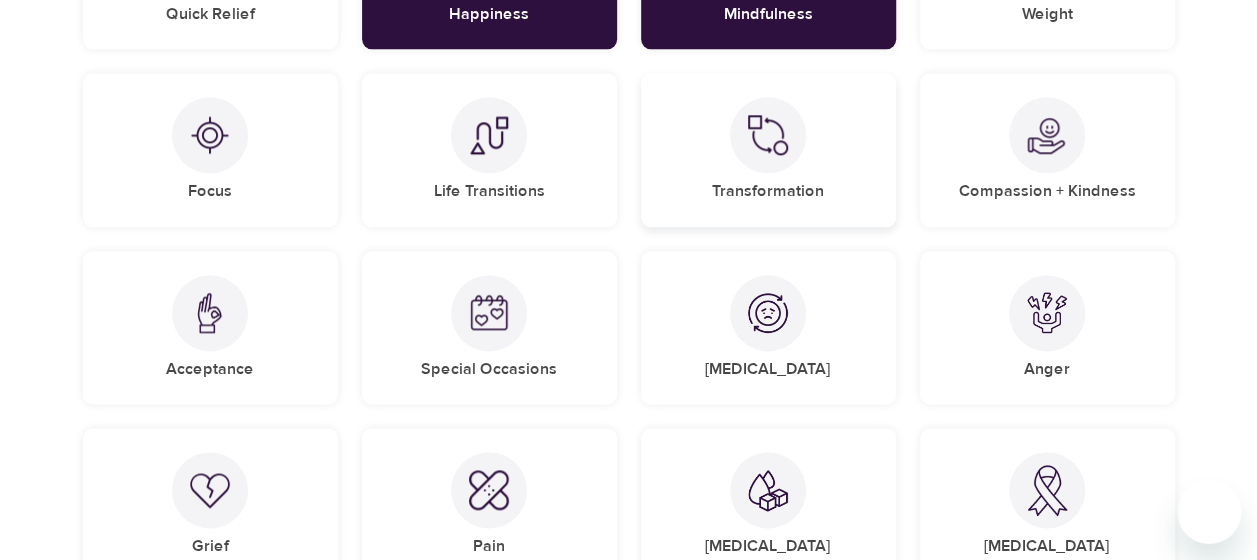 click on "Transformation" at bounding box center (768, 149) 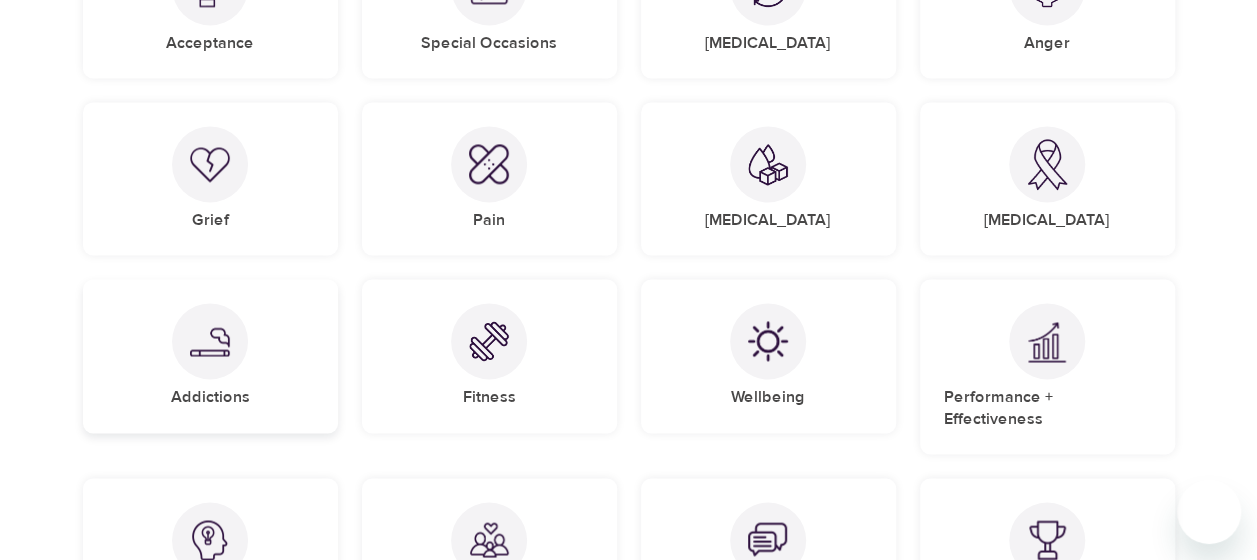scroll, scrollTop: 1455, scrollLeft: 0, axis: vertical 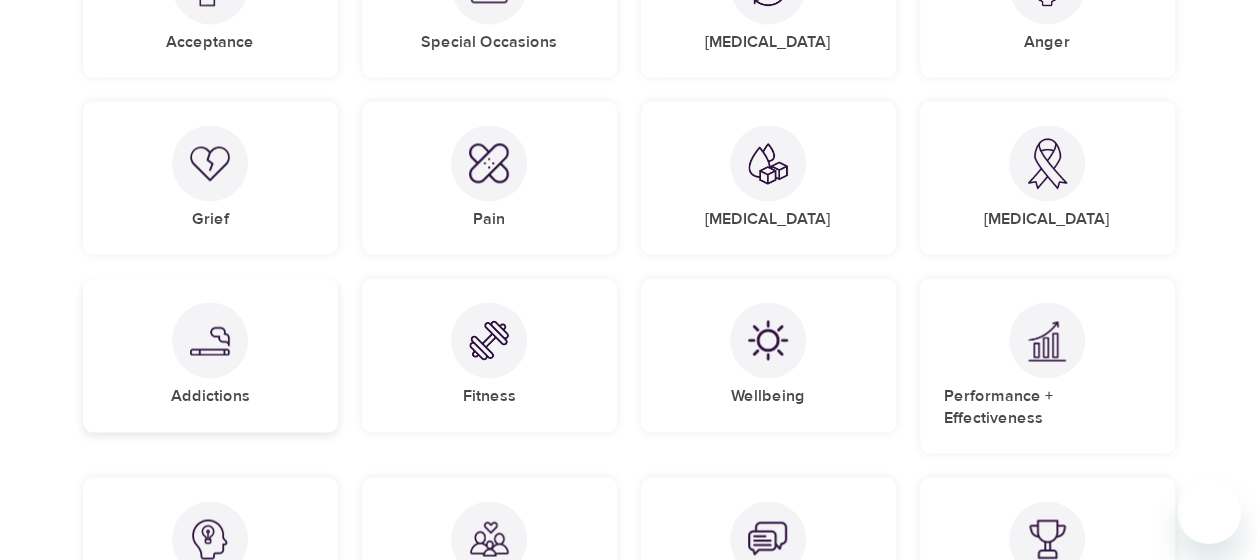 click on "Addictions" at bounding box center (210, 354) 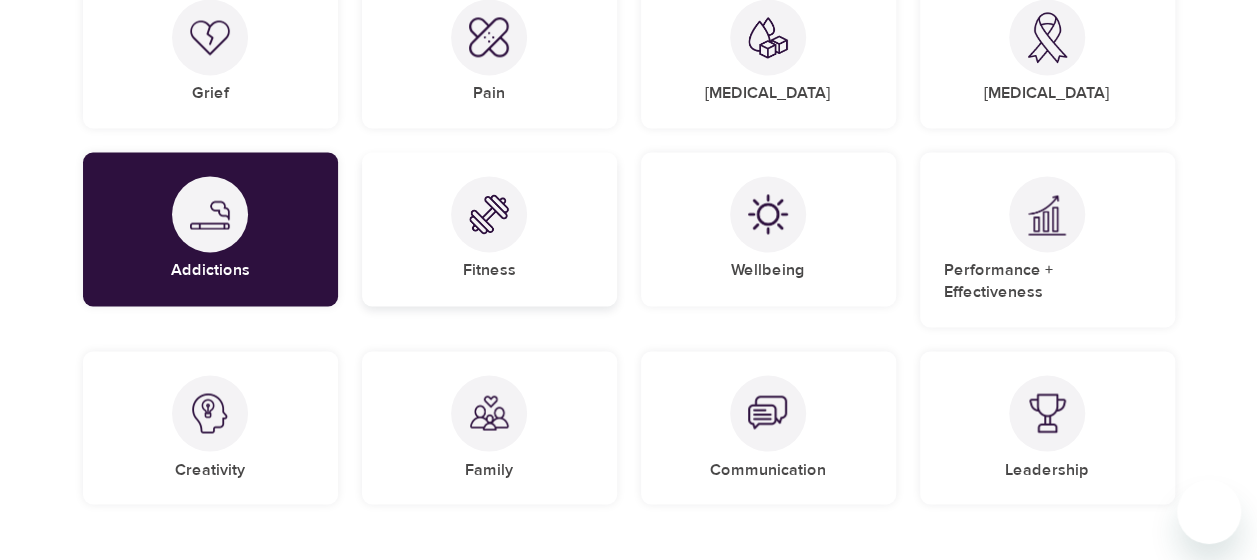 scroll, scrollTop: 1595, scrollLeft: 0, axis: vertical 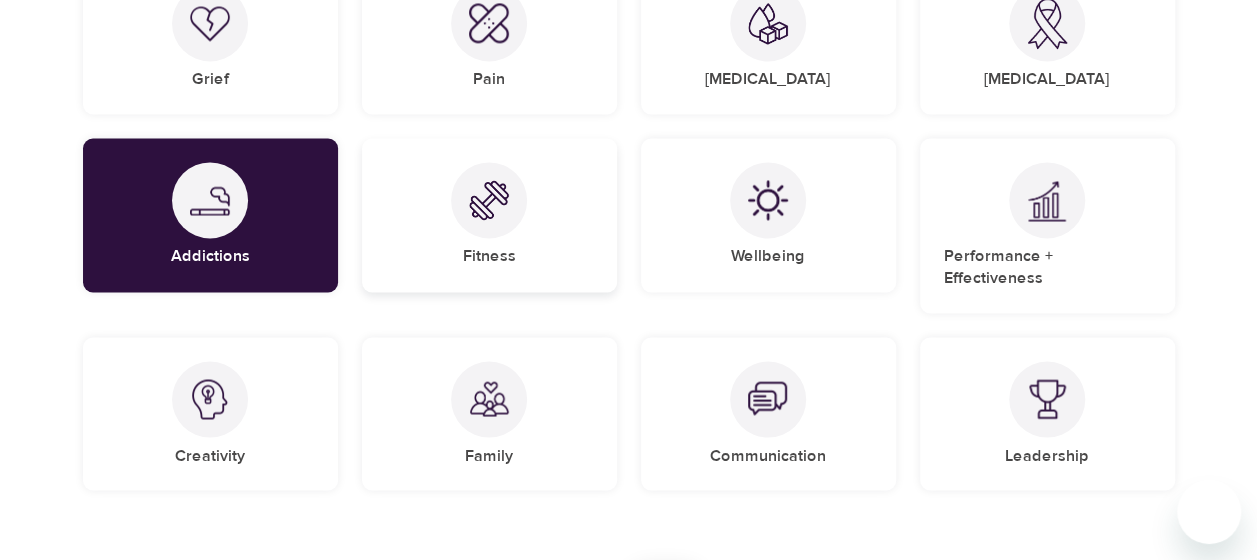 click on "Fitness" at bounding box center [489, 214] 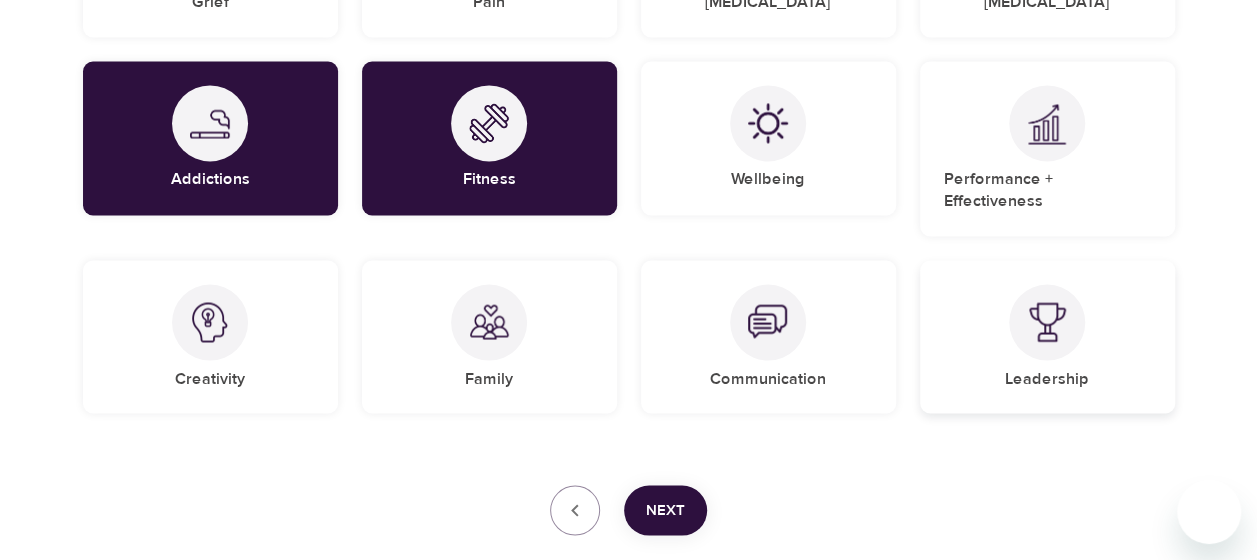scroll, scrollTop: 1671, scrollLeft: 0, axis: vertical 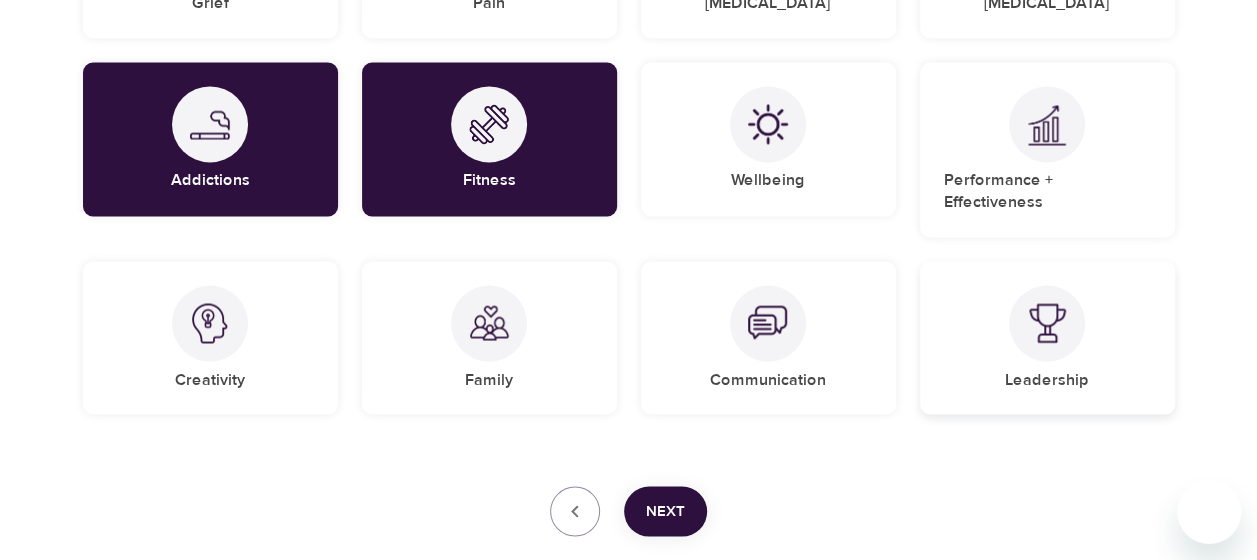 click on "Leadership" at bounding box center [1047, 337] 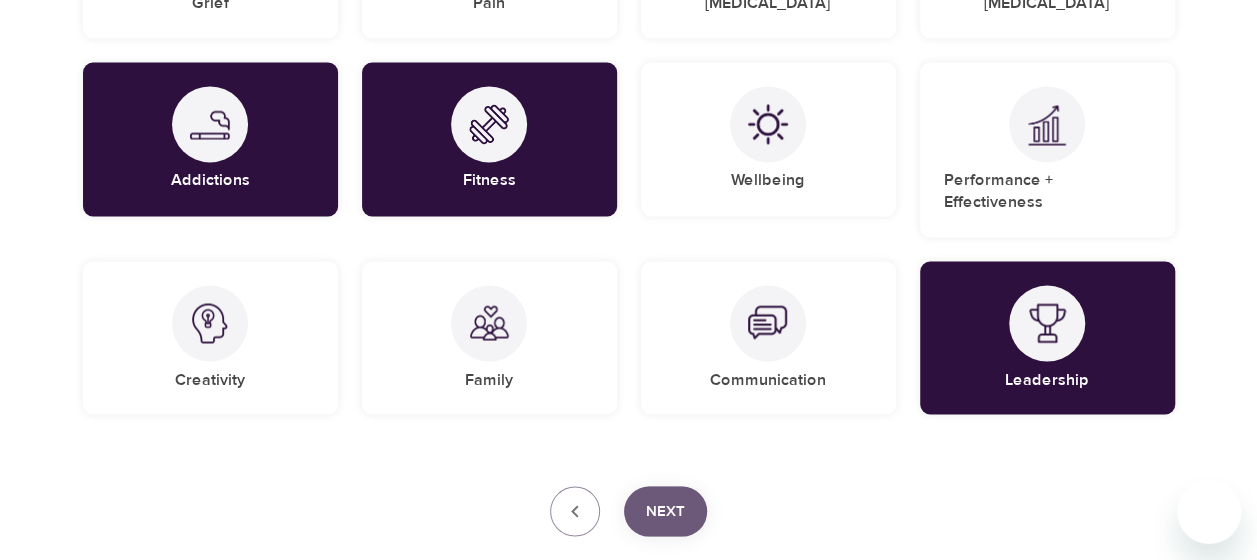 click on "Next" at bounding box center [665, 511] 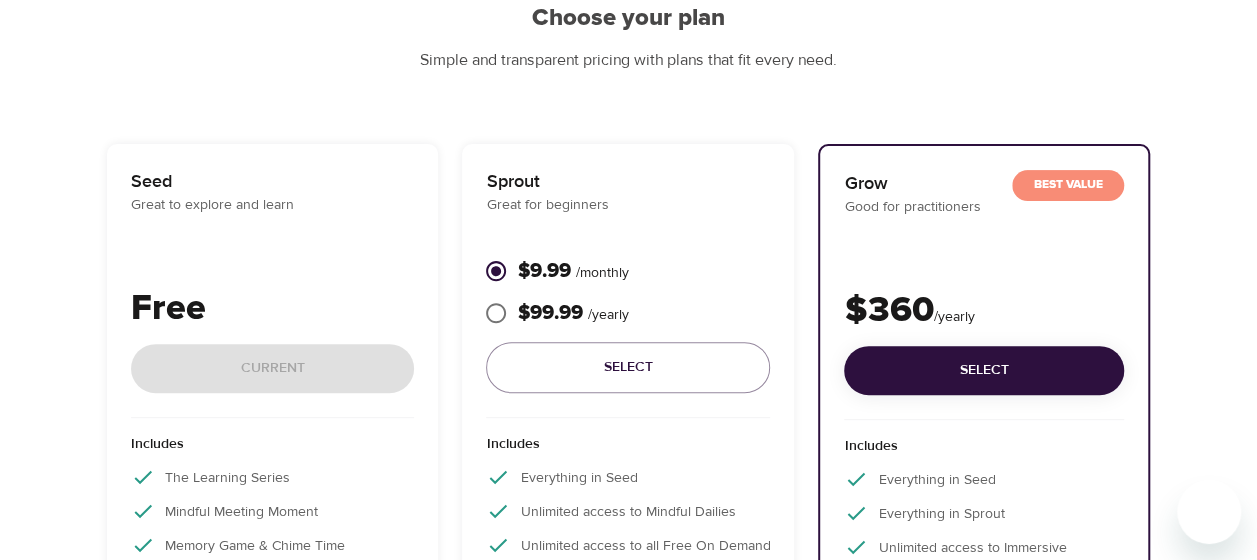 scroll, scrollTop: 207, scrollLeft: 0, axis: vertical 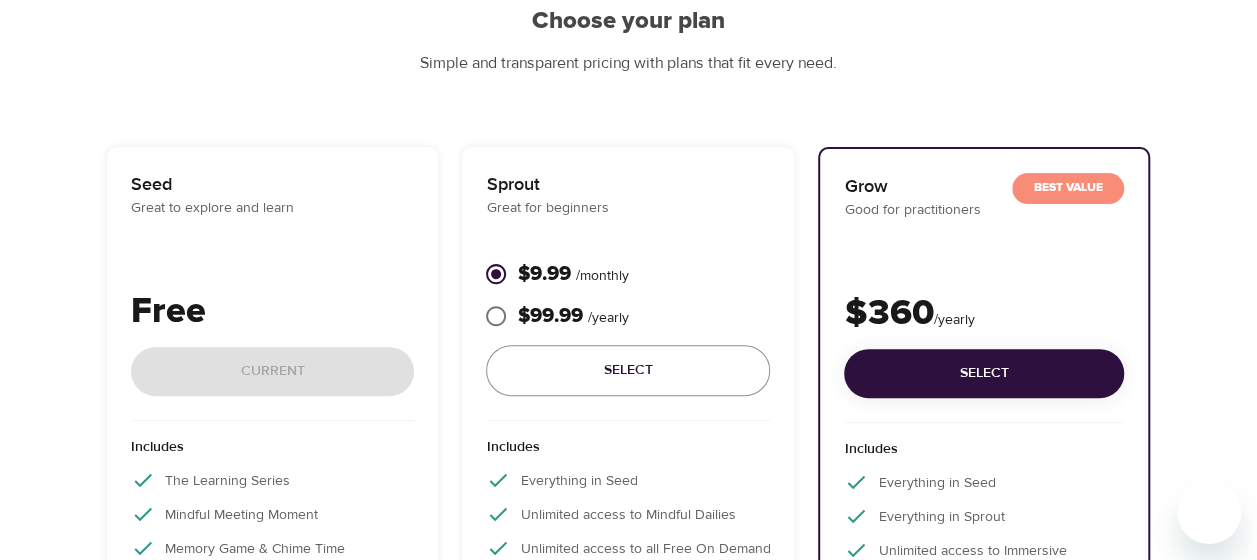 click on "Free" at bounding box center [273, 312] 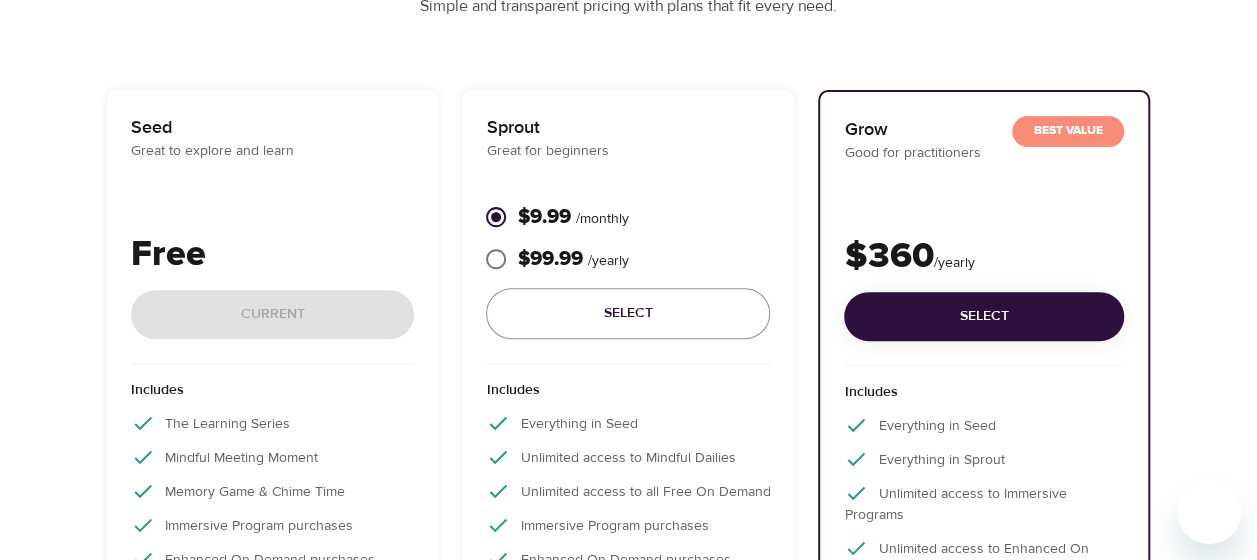 scroll, scrollTop: 263, scrollLeft: 0, axis: vertical 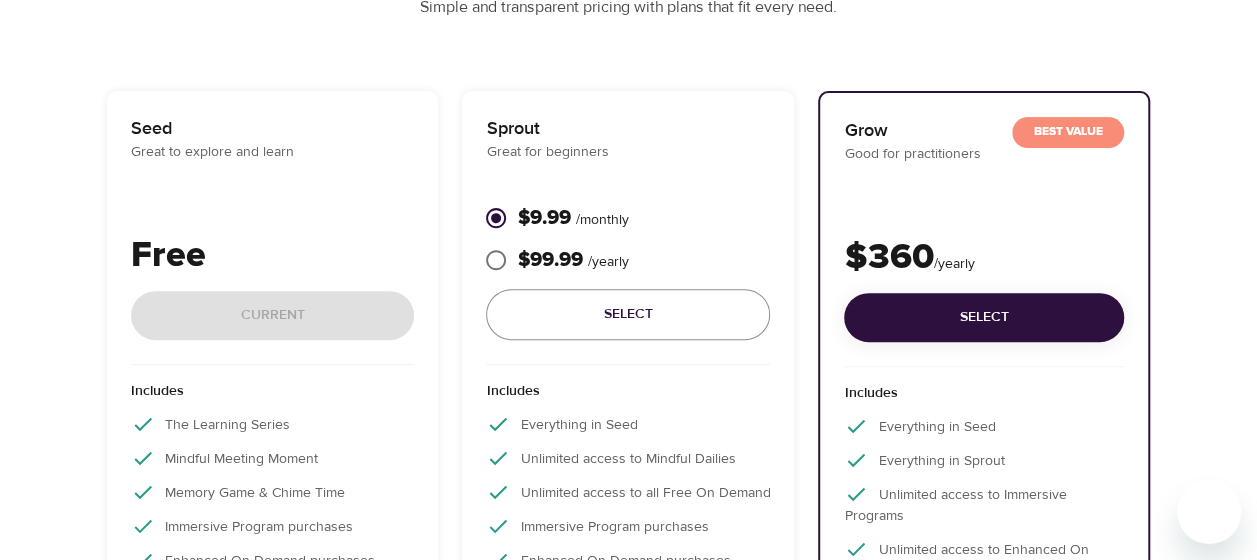 click on "Includes The Learning Series Mindful Meeting Moment Memory Game & Chime Time Immersive Program purchases Enhanced On Demand purchases" at bounding box center [273, 481] 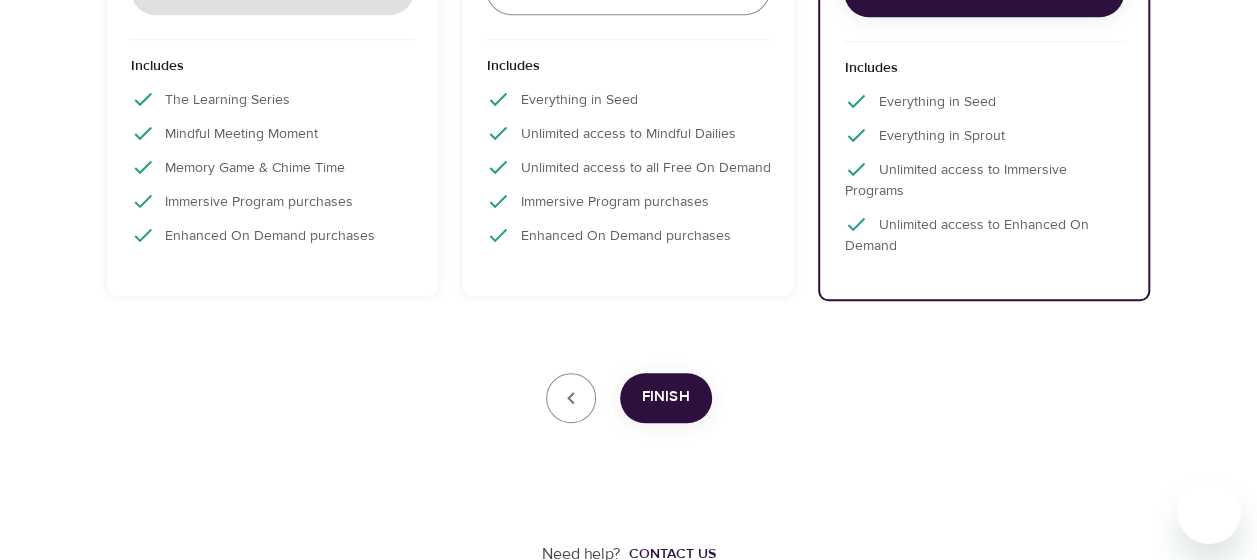 scroll, scrollTop: 592, scrollLeft: 0, axis: vertical 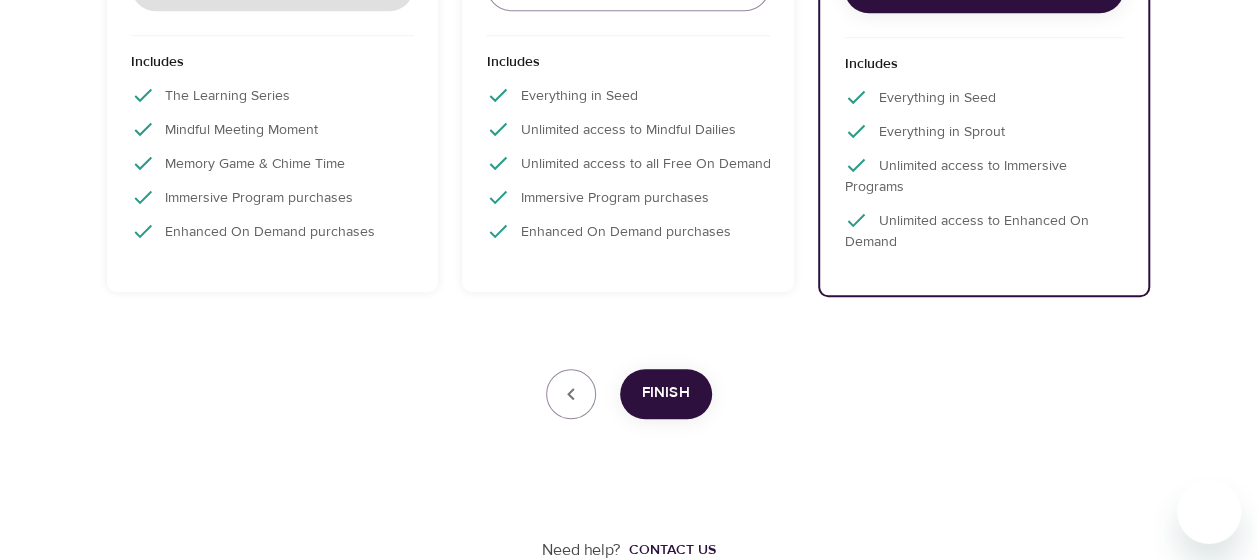 click on "Seed Great to explore and learn Free Current Includes The Learning Series Mindful Meeting Moment Memory Game & Chime Time Immersive Program purchases Enhanced On Demand purchases" at bounding box center [273, 27] 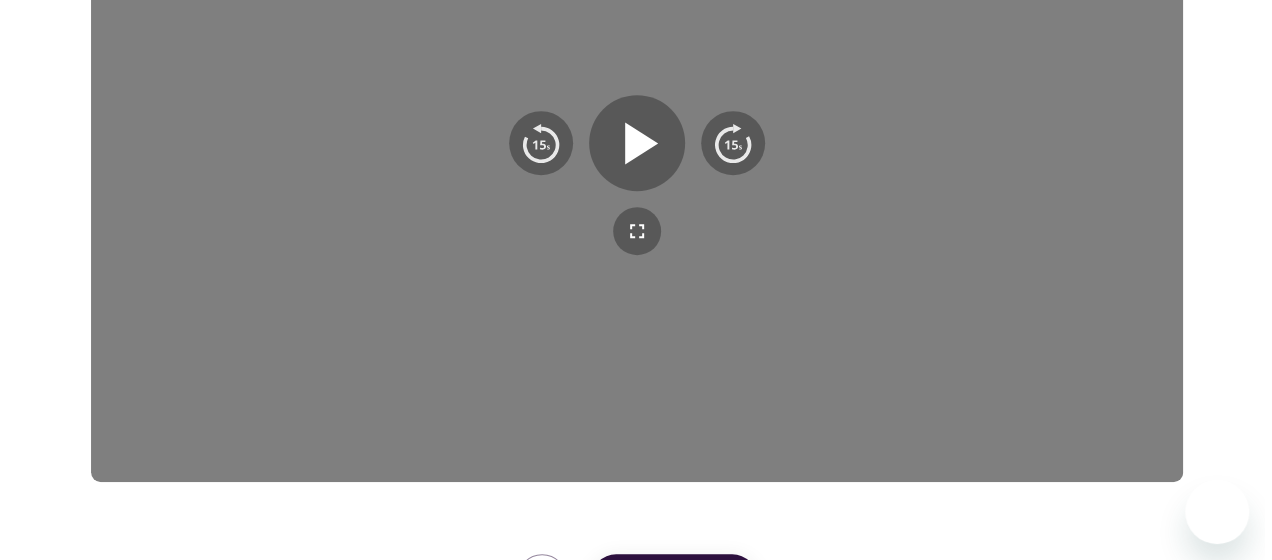 scroll, scrollTop: 672, scrollLeft: 0, axis: vertical 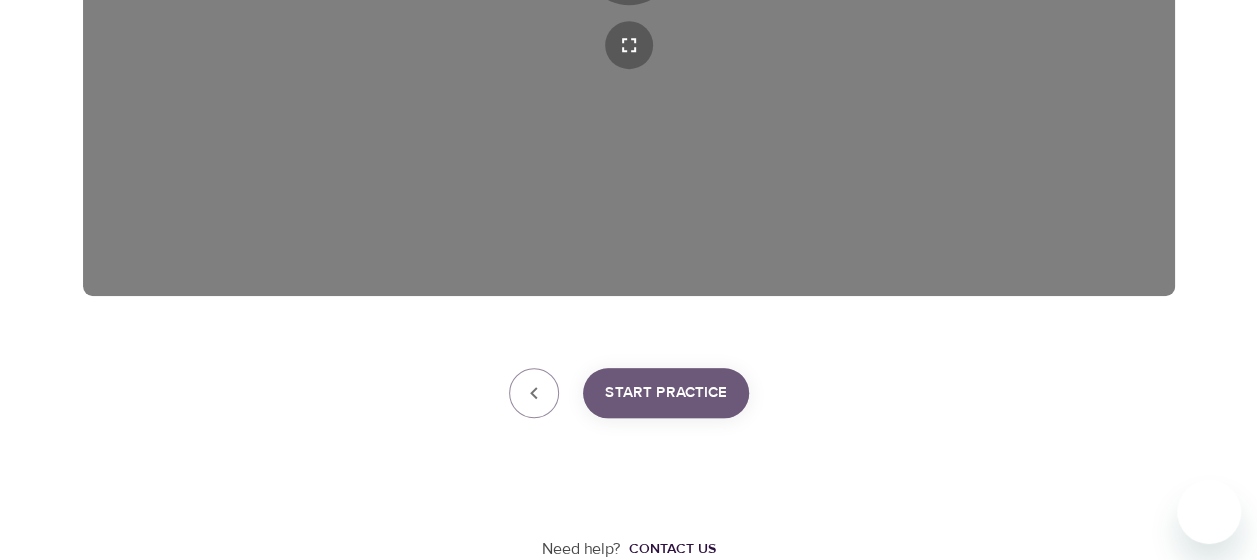 click on "Start Practice" at bounding box center [666, 393] 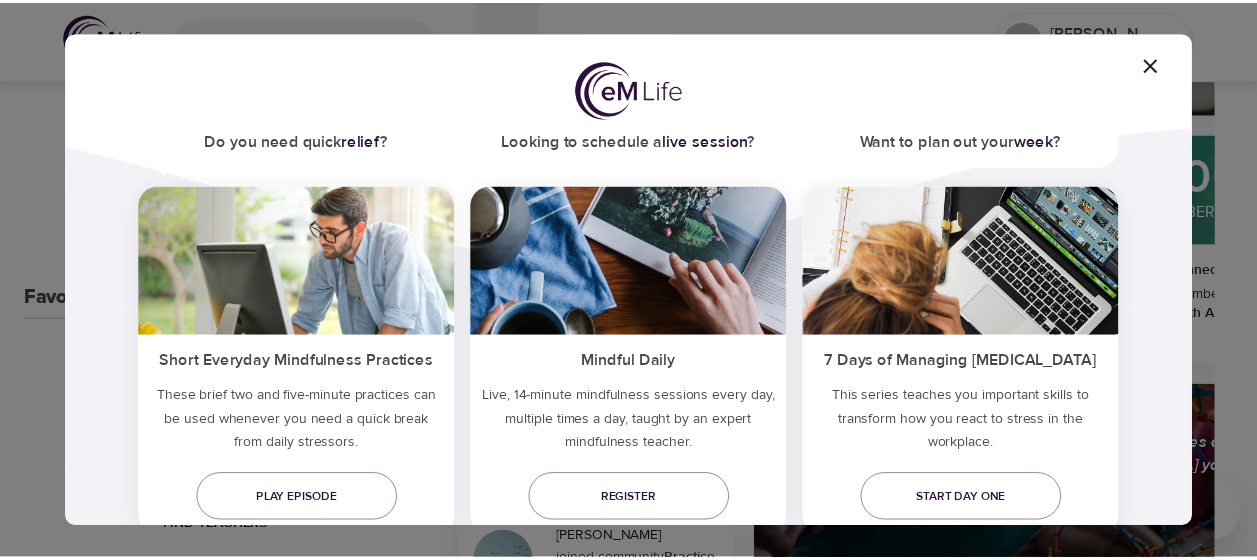 scroll, scrollTop: 204, scrollLeft: 0, axis: vertical 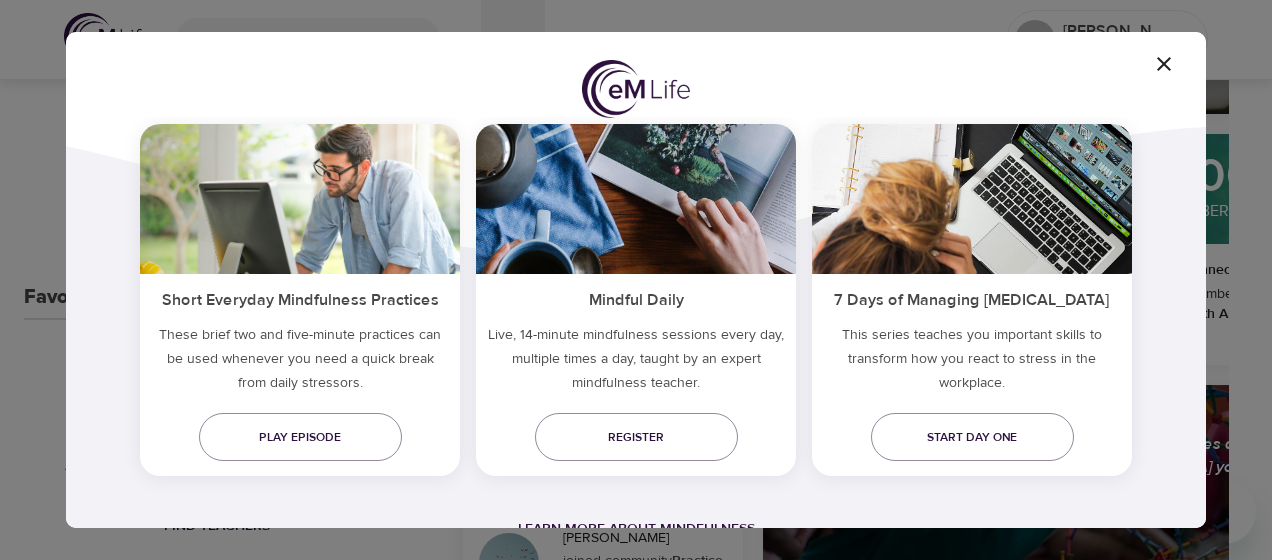 click at bounding box center [972, 199] 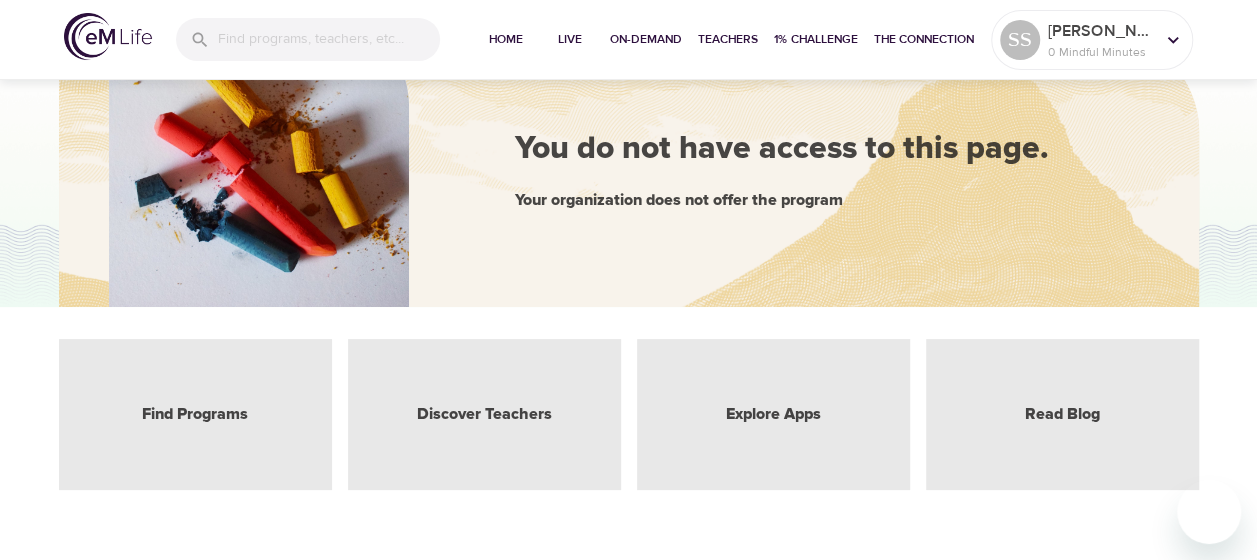 scroll, scrollTop: 92, scrollLeft: 0, axis: vertical 